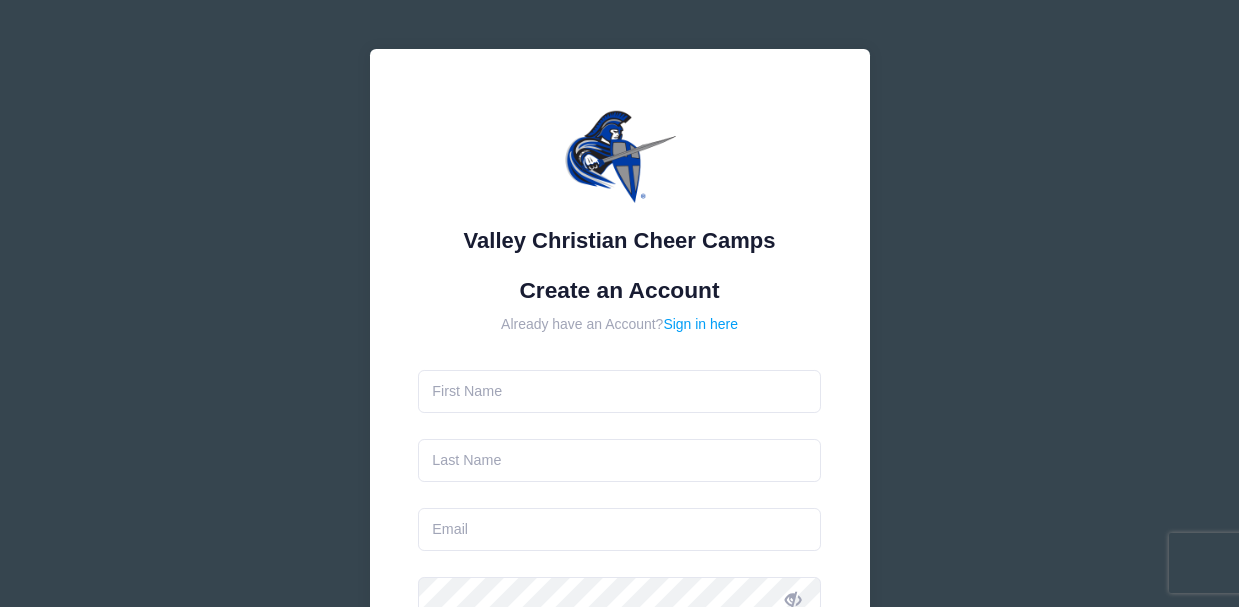 scroll, scrollTop: 0, scrollLeft: 0, axis: both 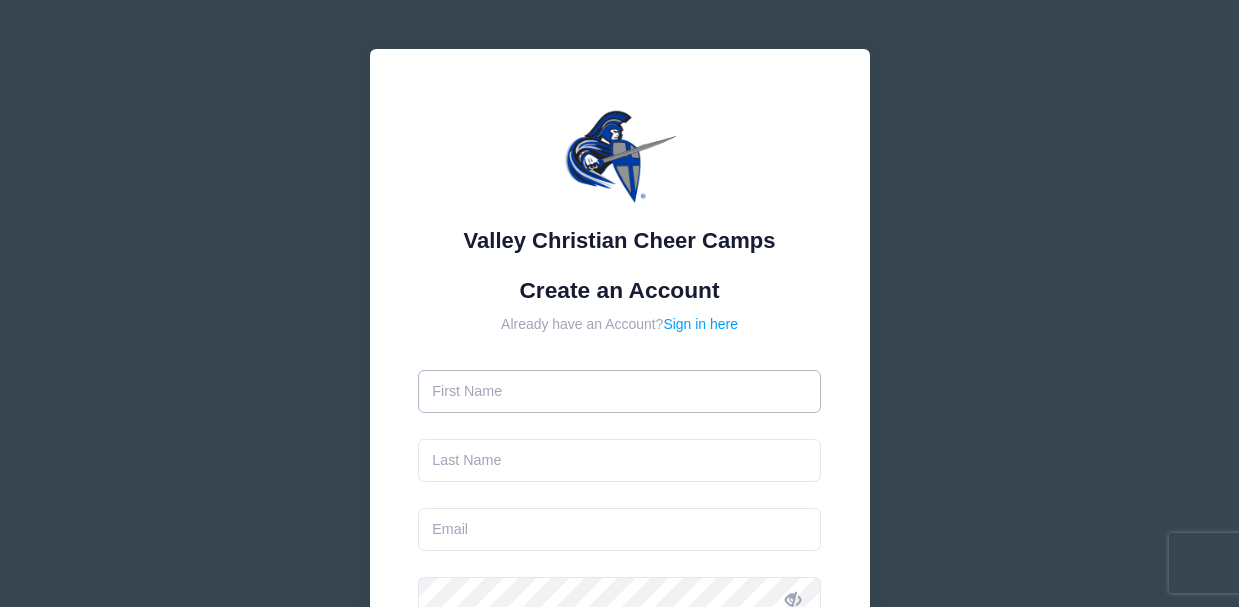 click at bounding box center [619, 391] 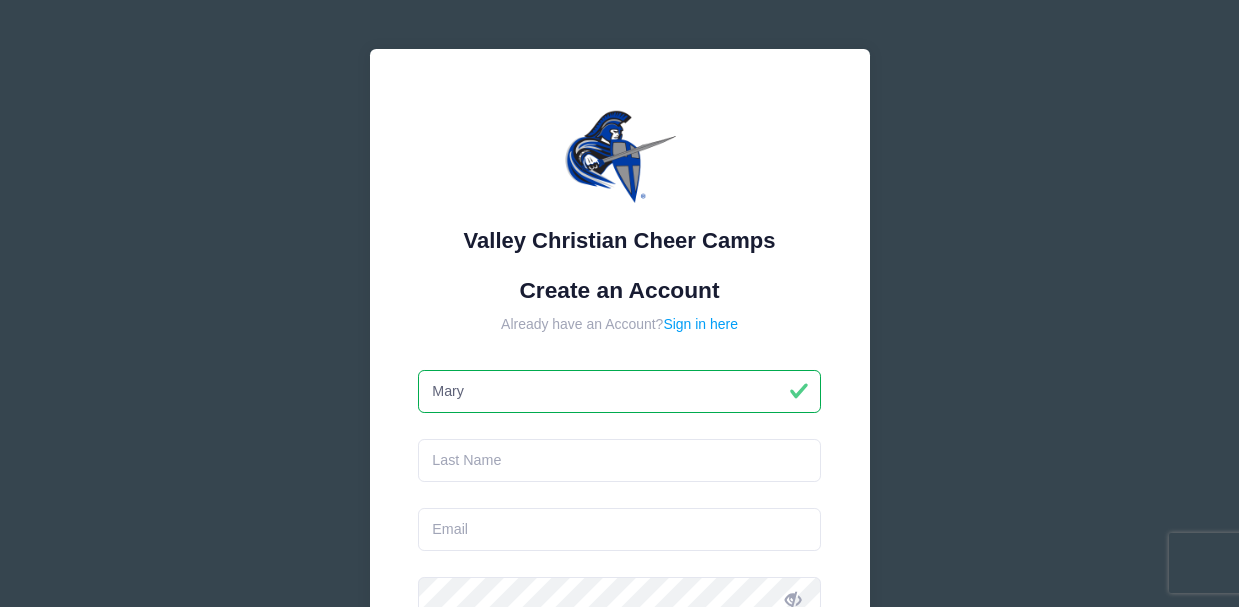 type on "Mary" 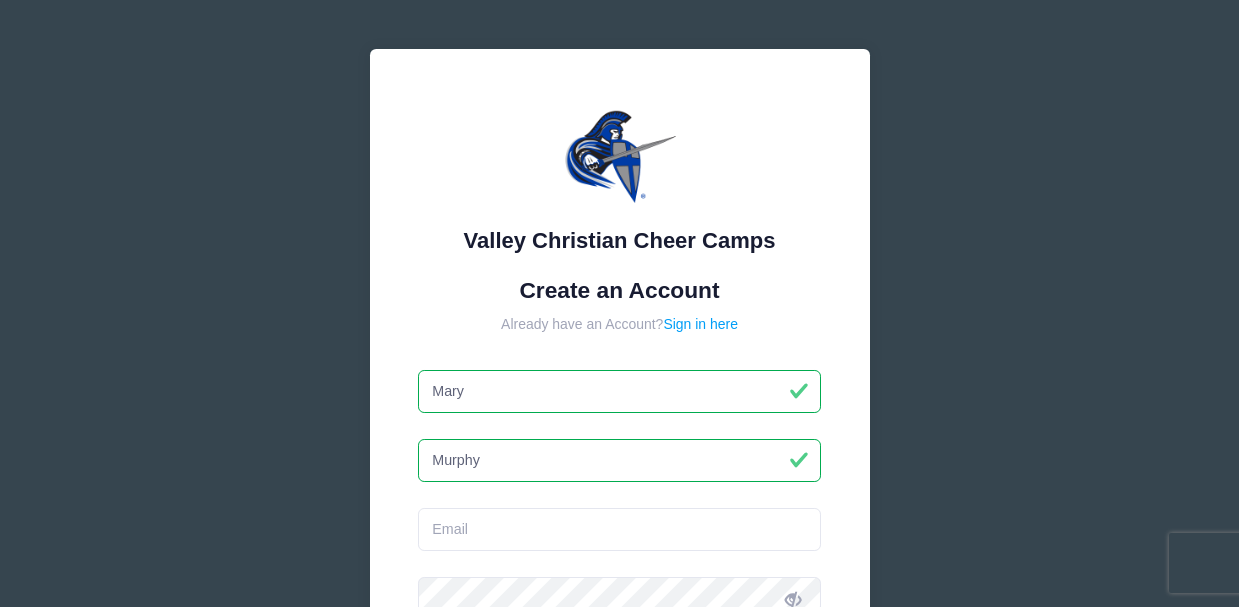type on "Murphy" 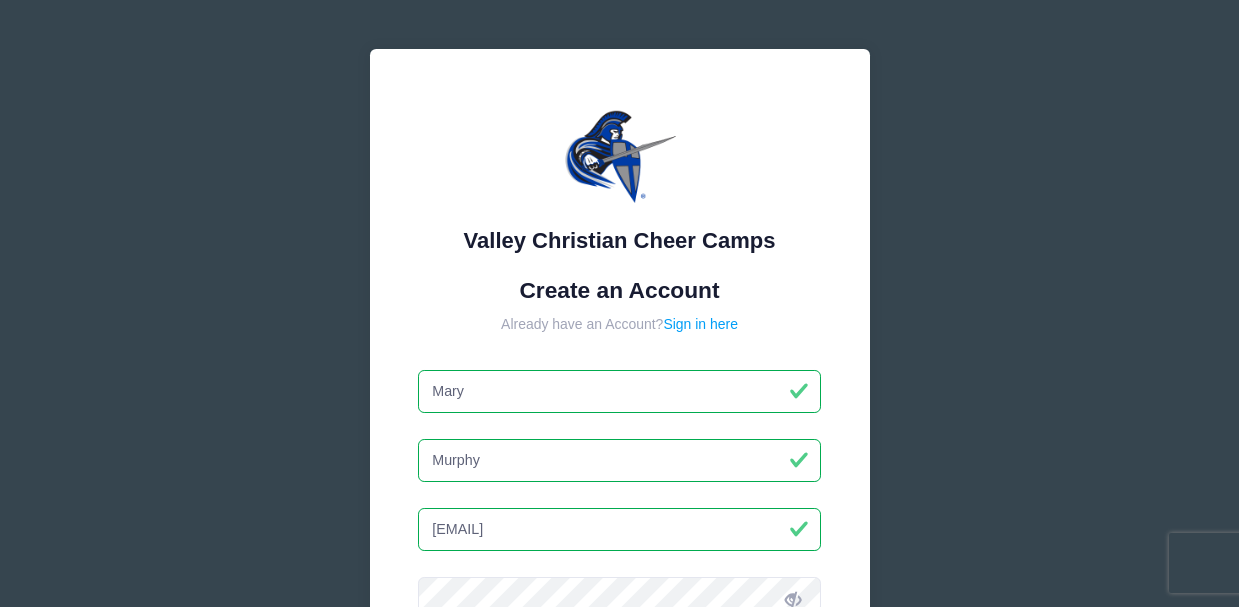 type on "mary.forwardmotion@example.com" 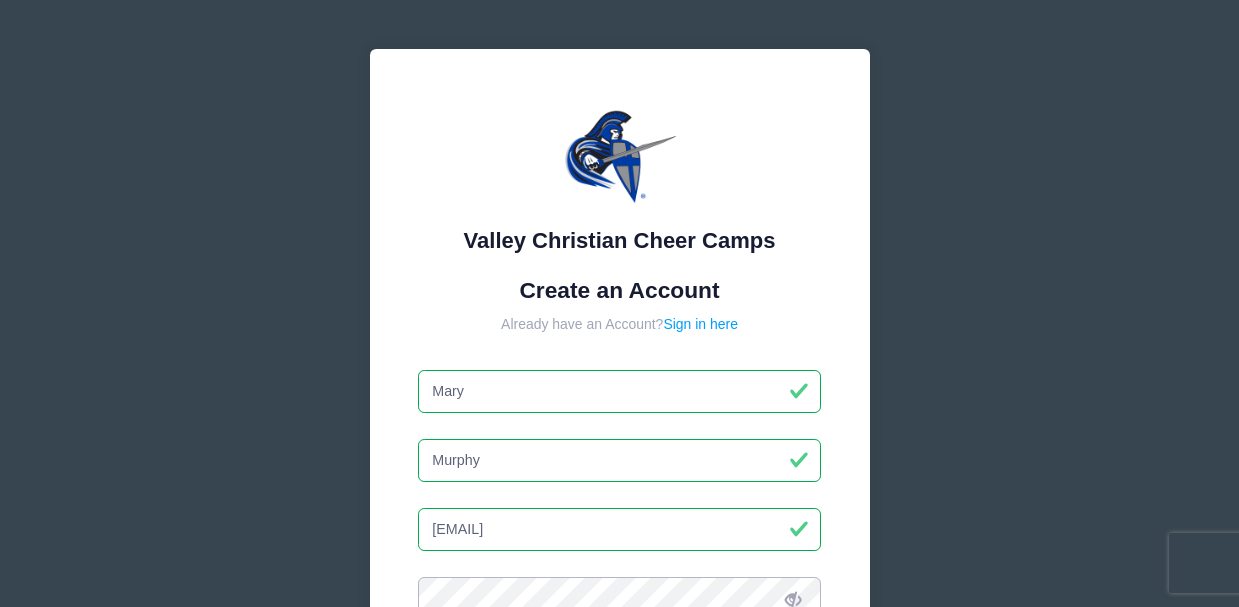 scroll, scrollTop: 13, scrollLeft: 0, axis: vertical 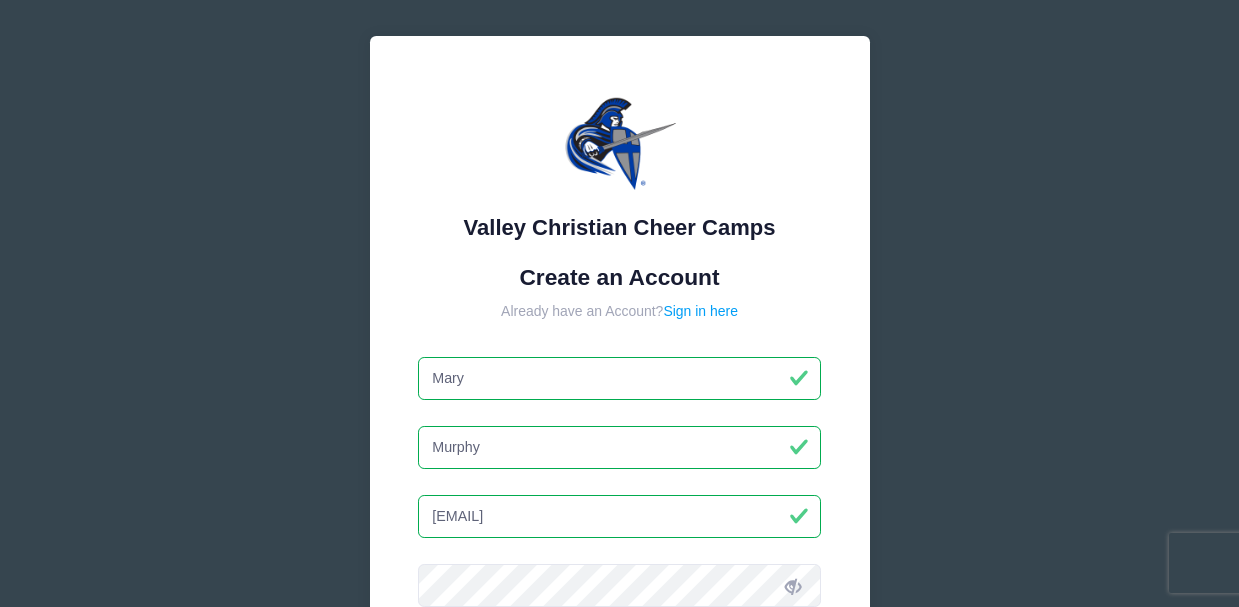 click on "Mary" at bounding box center (619, 378) 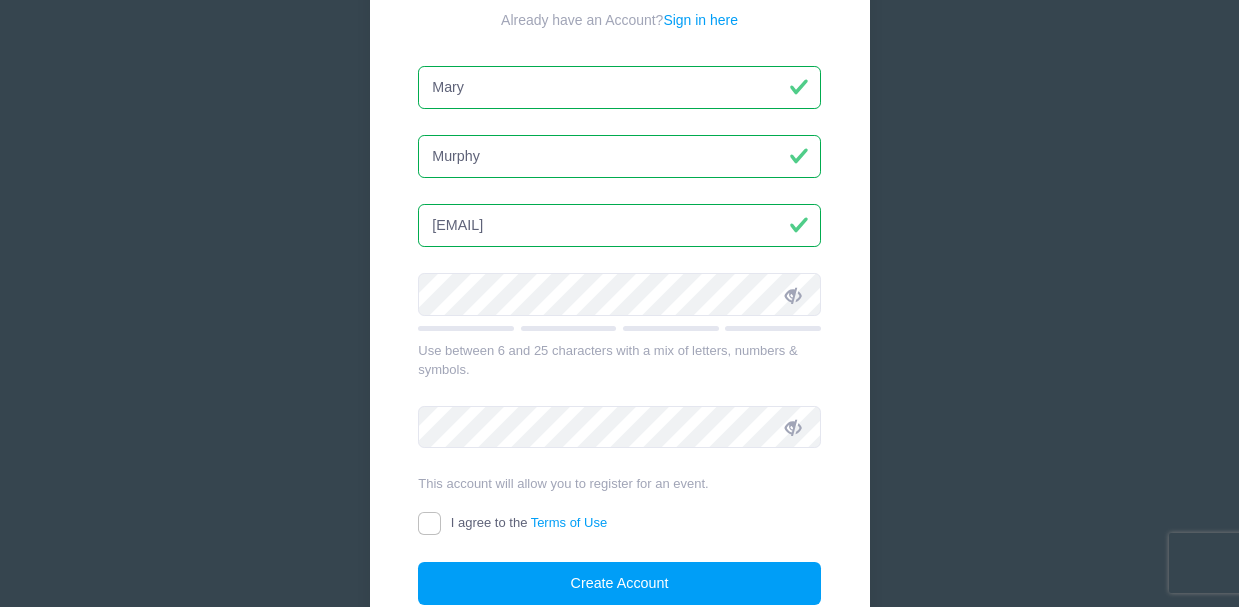 scroll, scrollTop: 319, scrollLeft: 0, axis: vertical 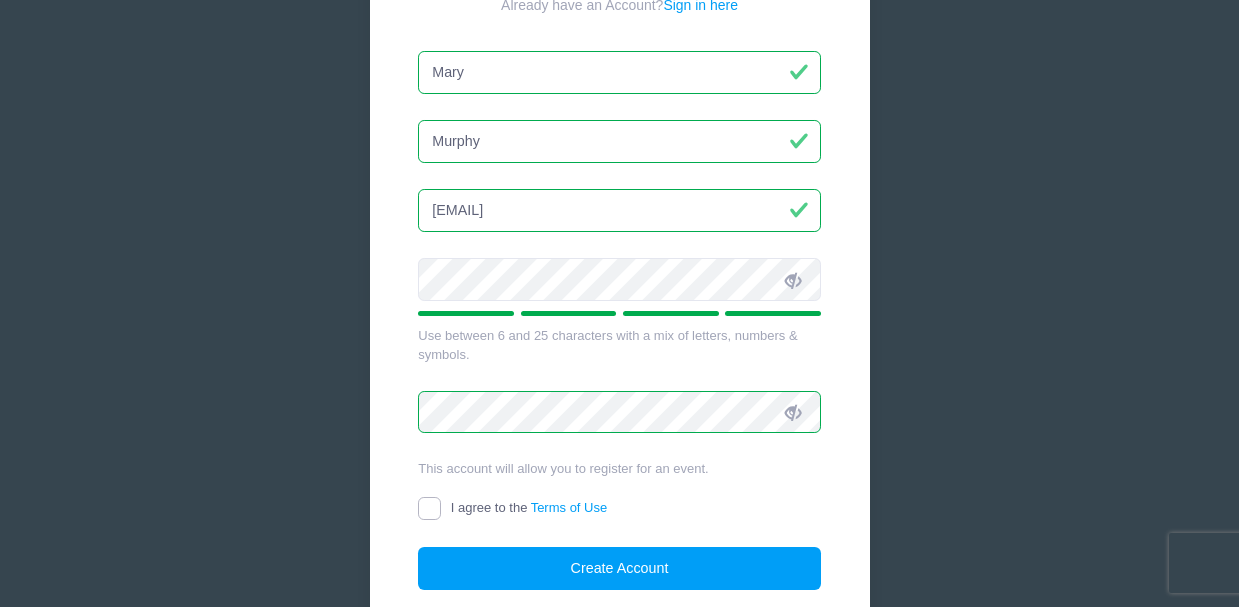 click on "I agree to the
Terms of Use" at bounding box center [429, 508] 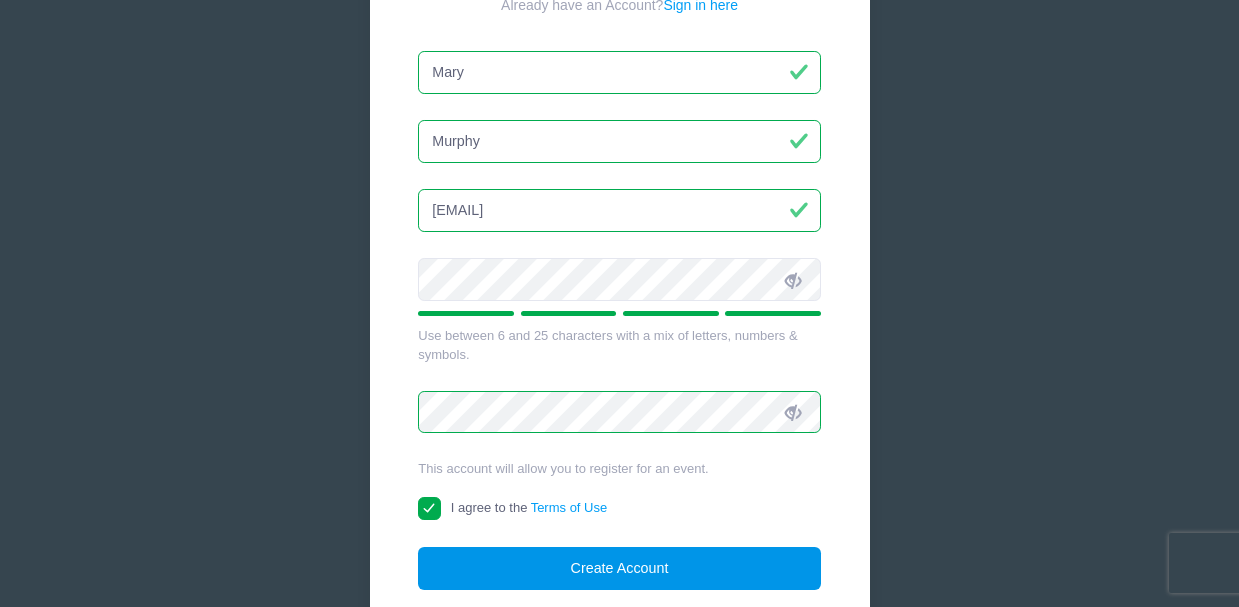 click on "Create Account" at bounding box center [619, 568] 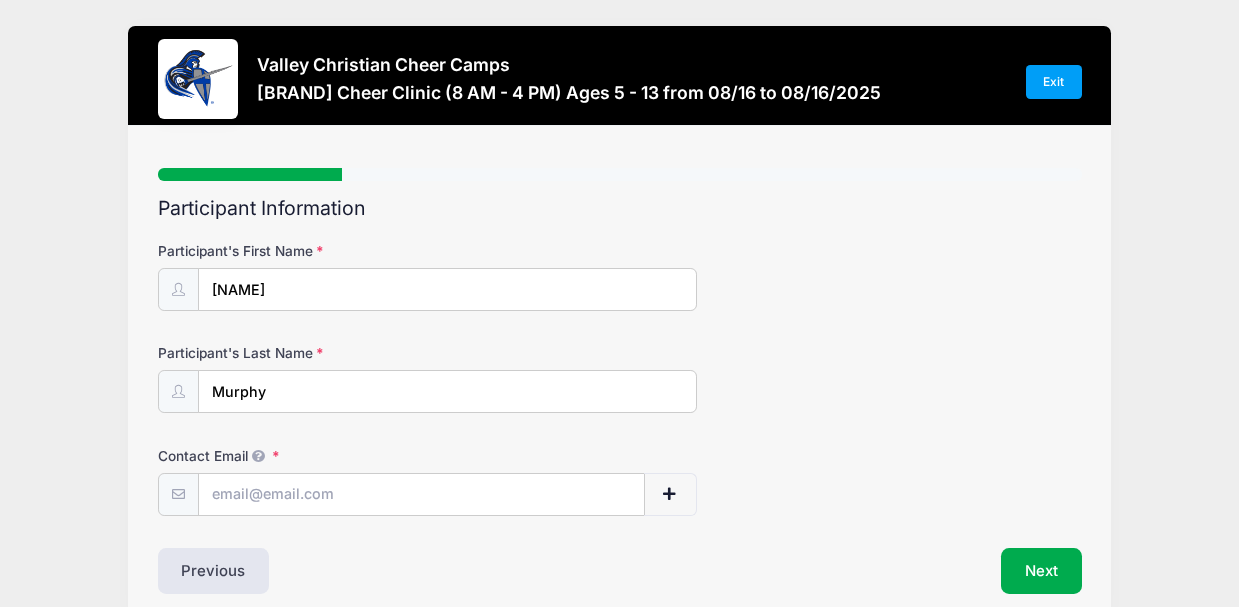 scroll, scrollTop: 0, scrollLeft: 0, axis: both 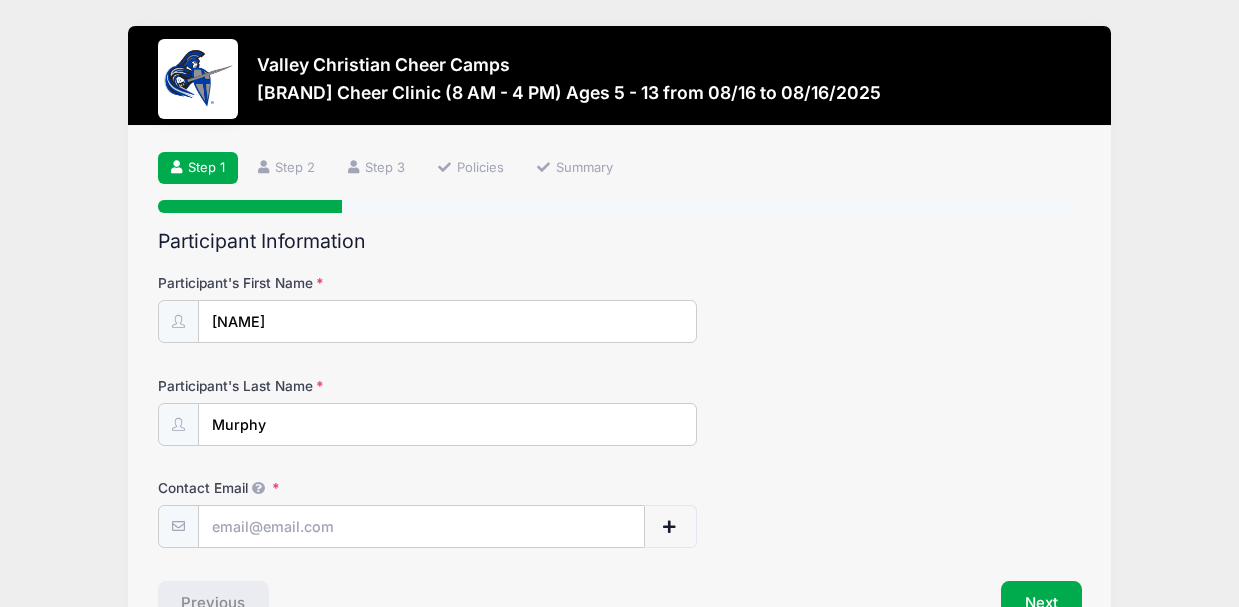 click on "[BRAND] Cheer Camps
Fall 2025 Cheer Clinic (8 AM - 4 PM) Ages 5 - 13 from 08/16 to 08/16/2025
Exit
Step  1 /7
Step 1
Step 2
Step 3
Policies
Summary" at bounding box center (619, 366) 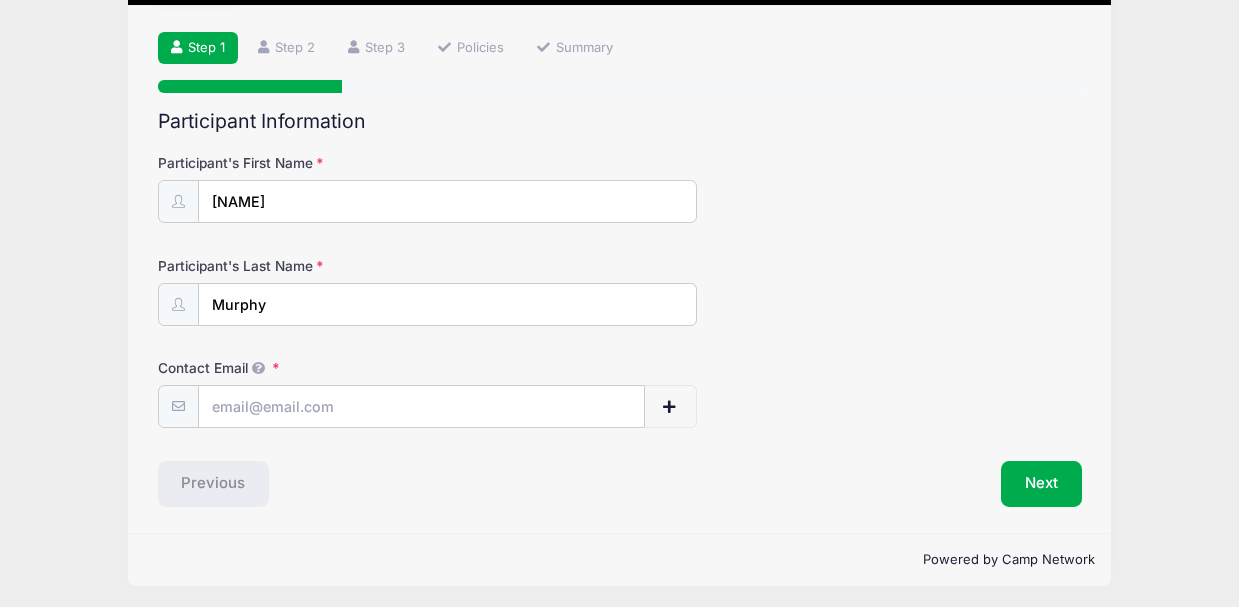 scroll, scrollTop: 125, scrollLeft: 0, axis: vertical 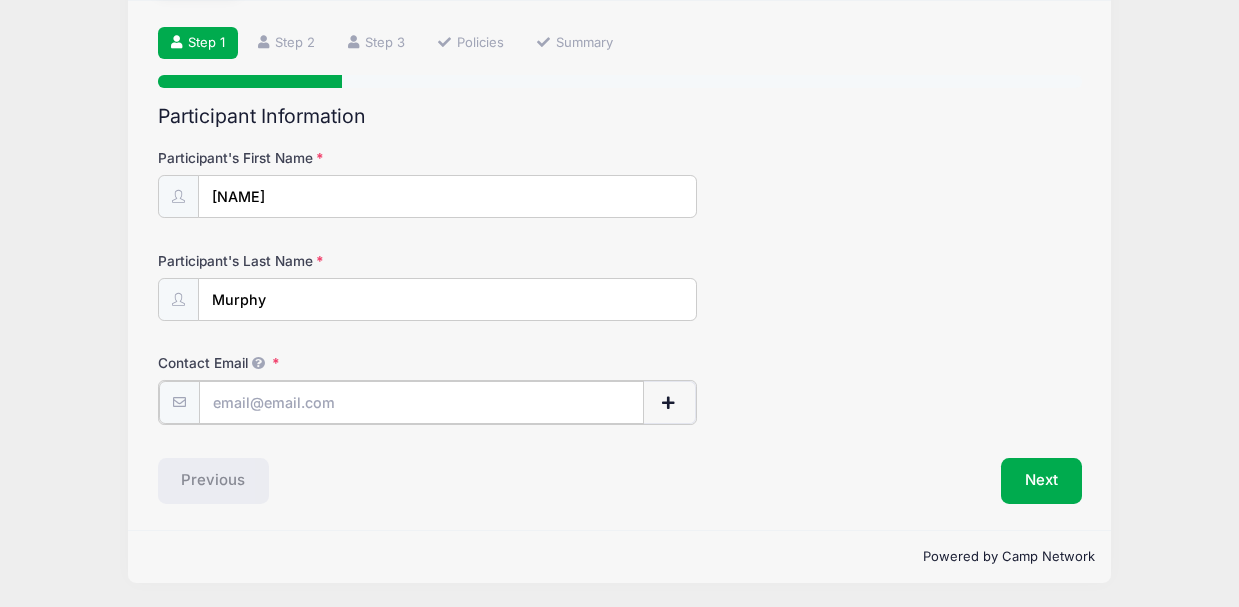 click on "Contact Email" at bounding box center (421, 402) 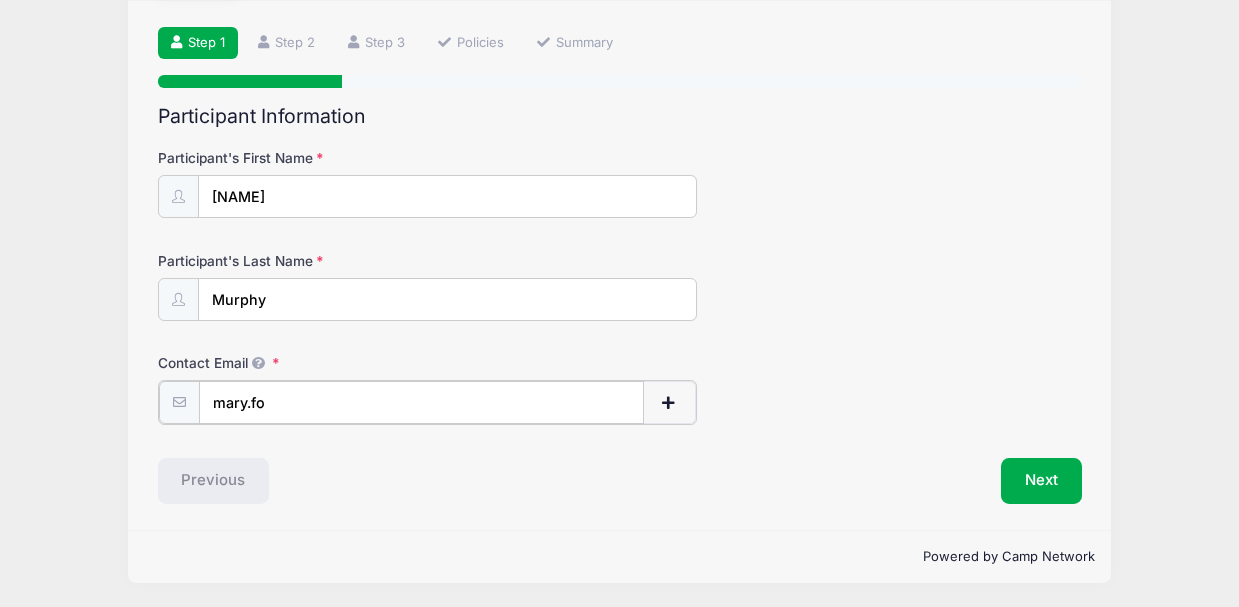 type on "mary.forwardmotion@example.com" 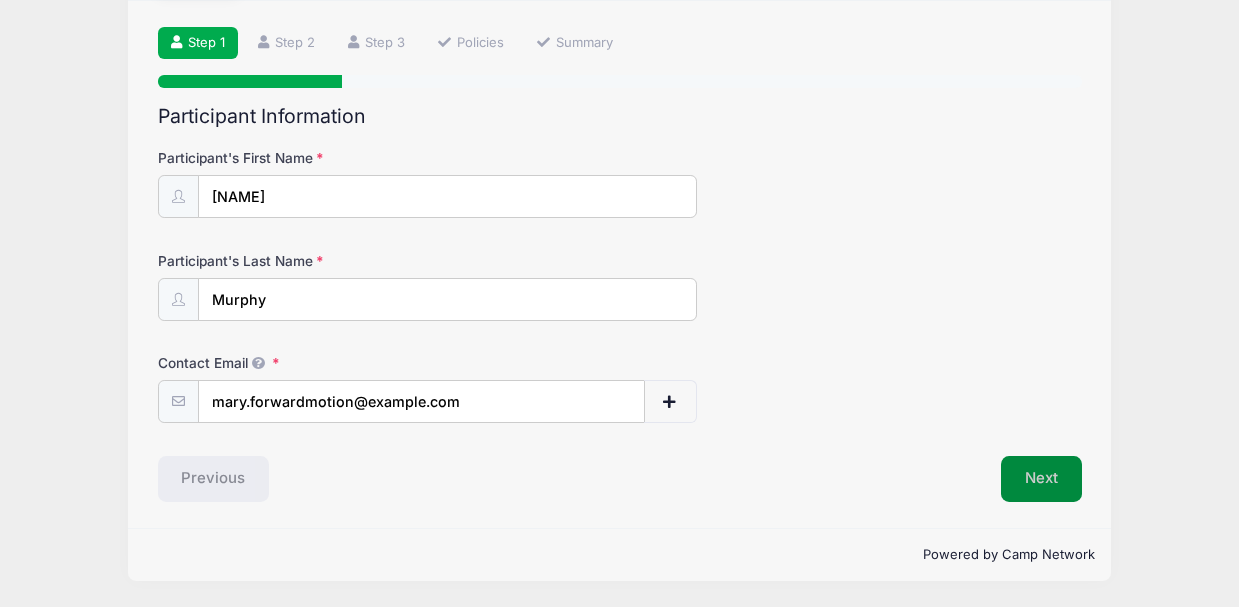 click on "Next" at bounding box center [1041, 479] 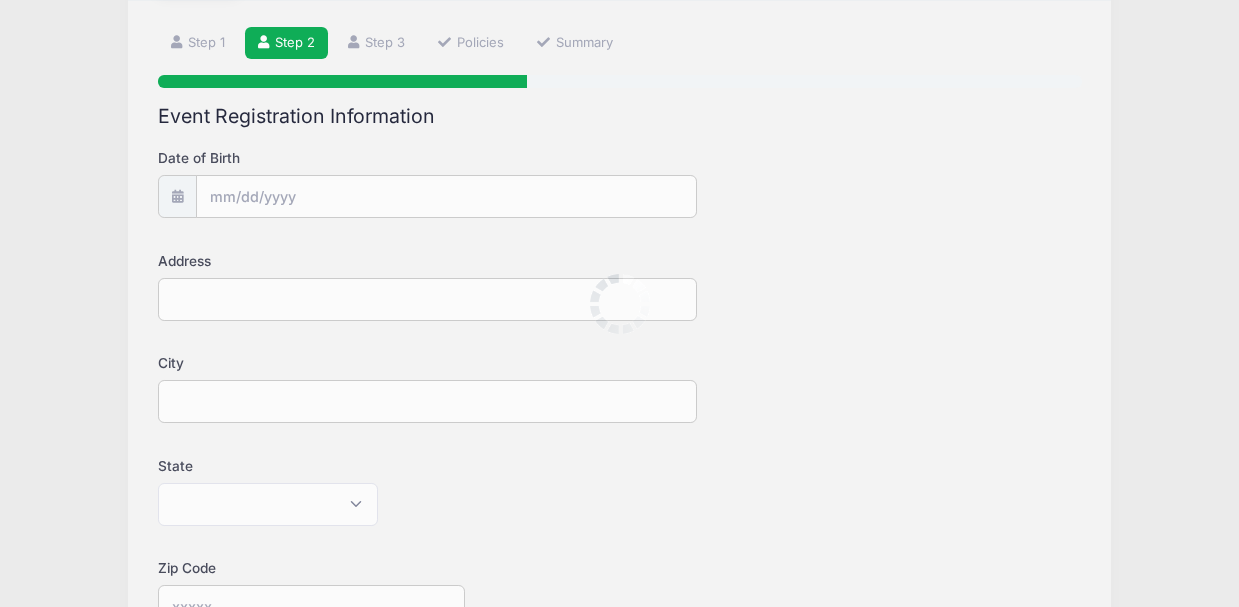 scroll, scrollTop: 0, scrollLeft: 0, axis: both 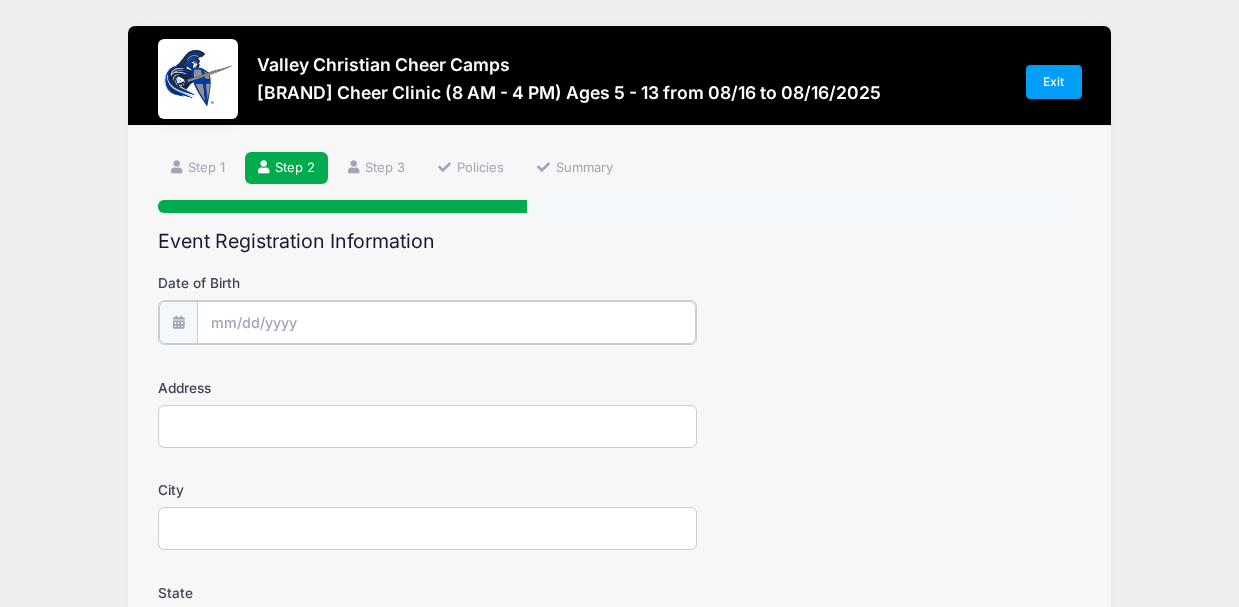 click on "Date of Birth" at bounding box center [446, 322] 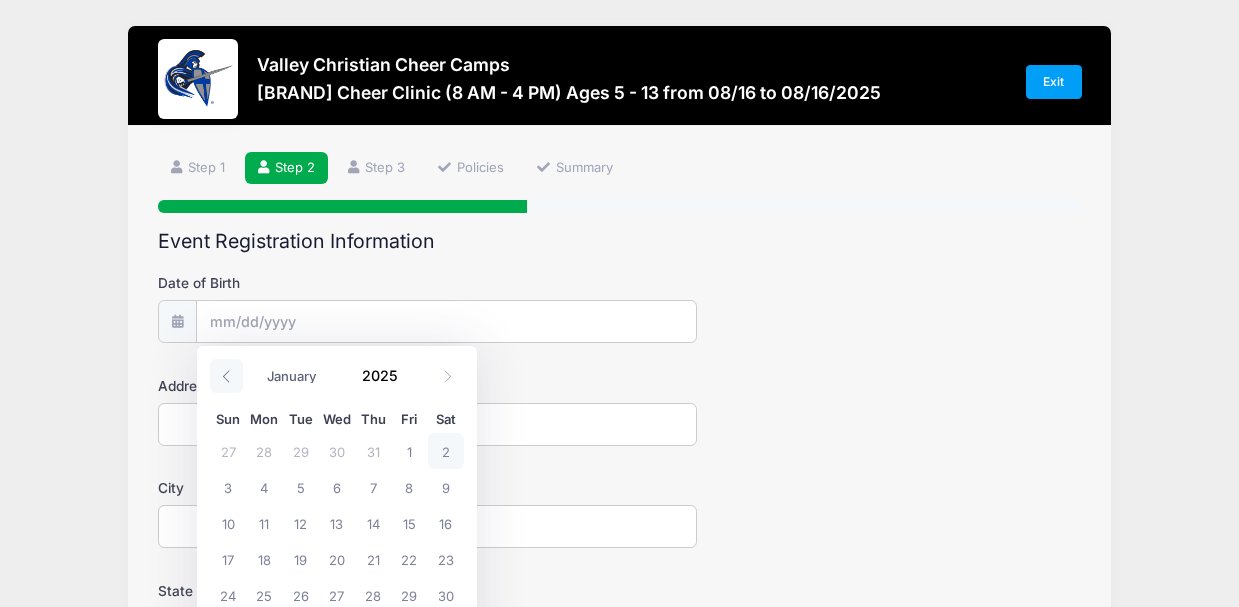click 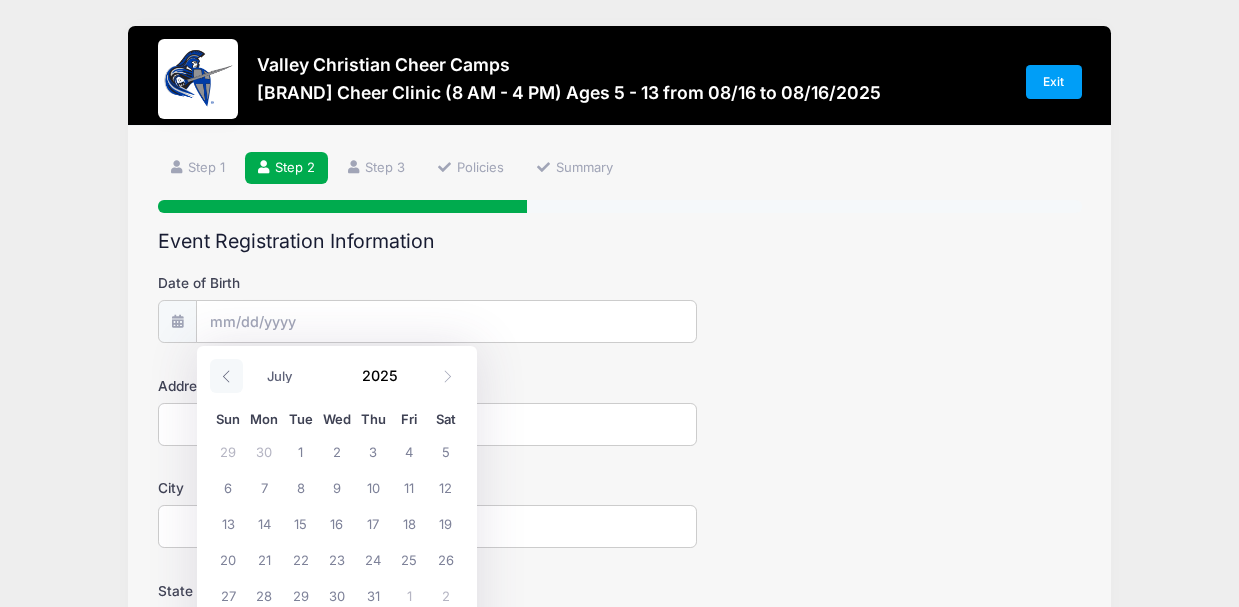 click 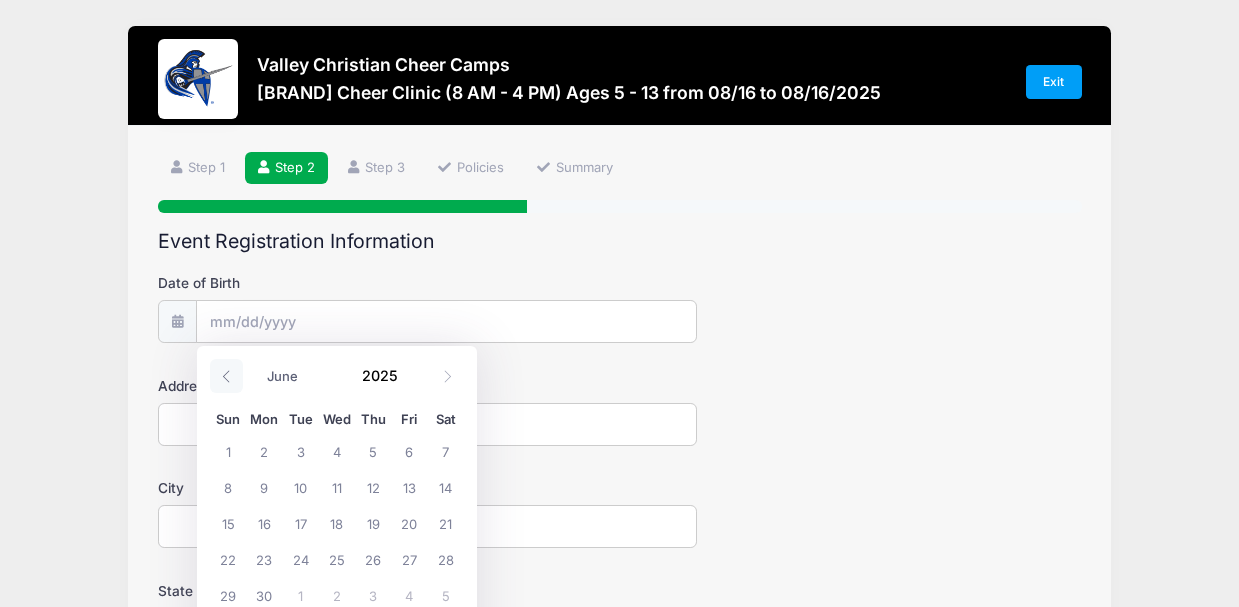 click 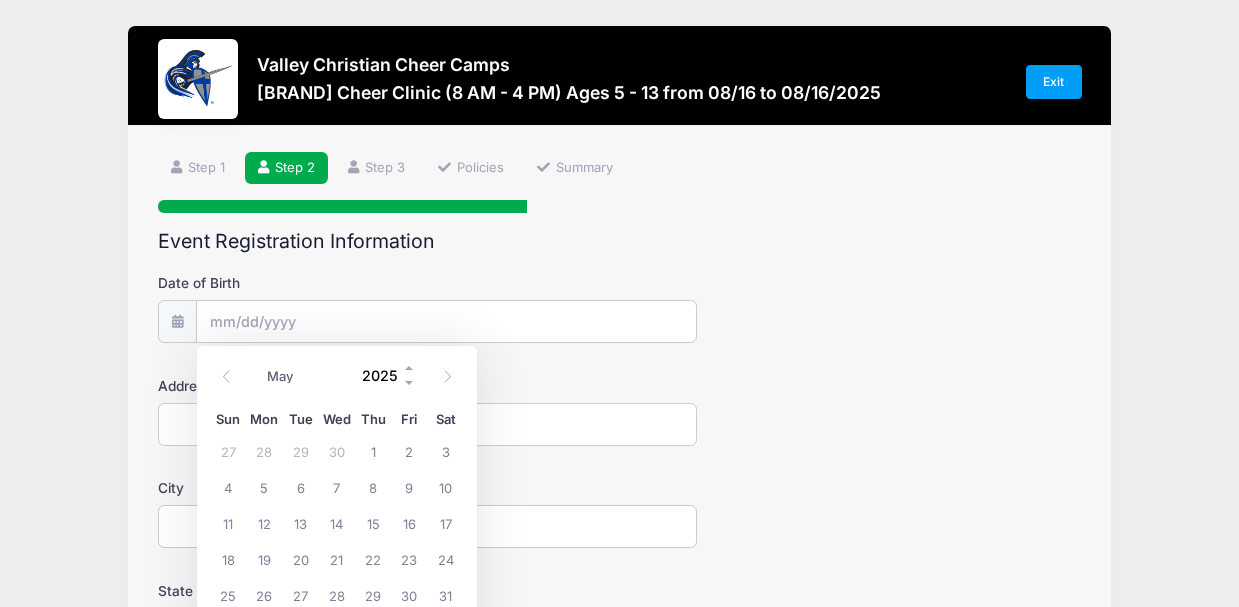 drag, startPoint x: 221, startPoint y: 370, endPoint x: 396, endPoint y: 369, distance: 175.00285 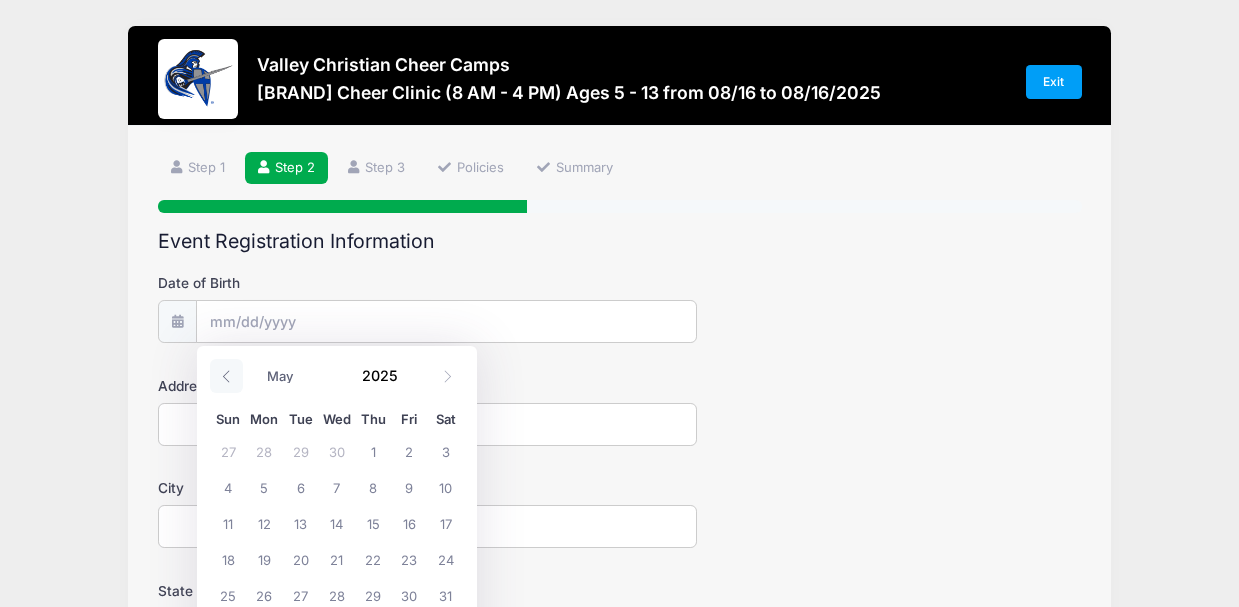 click 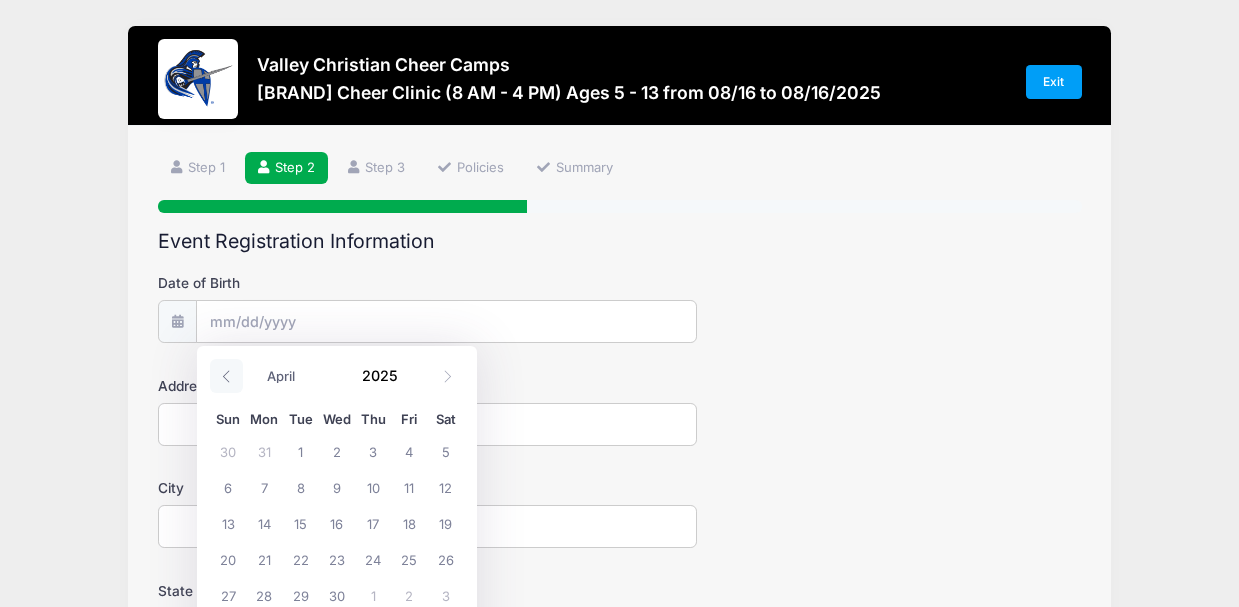 click 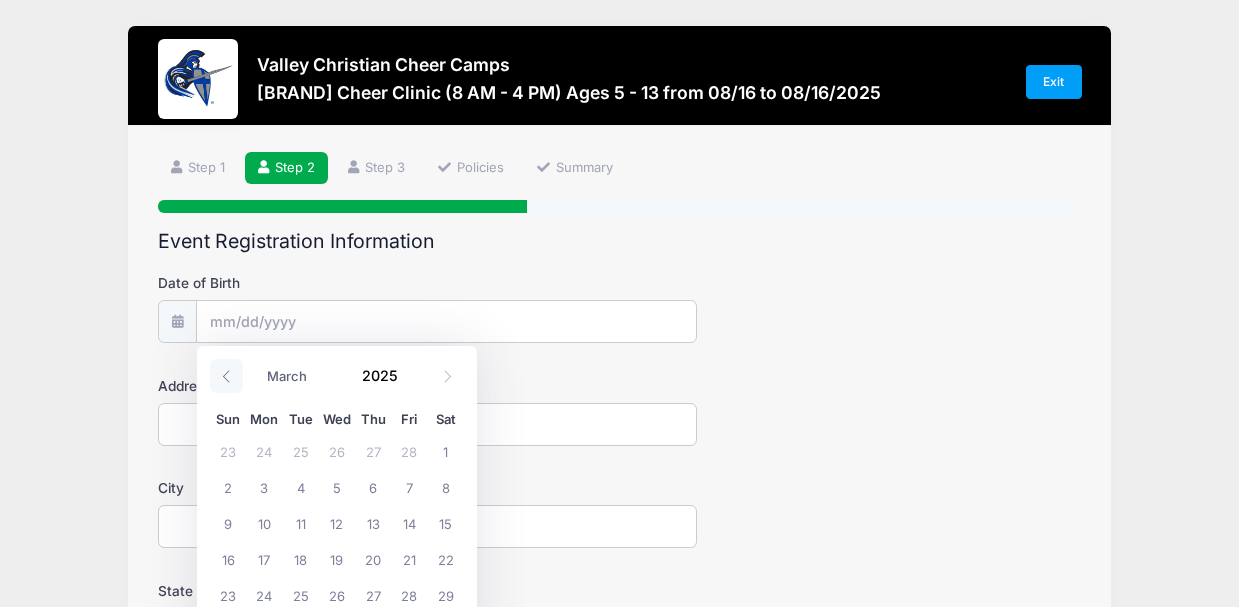 click 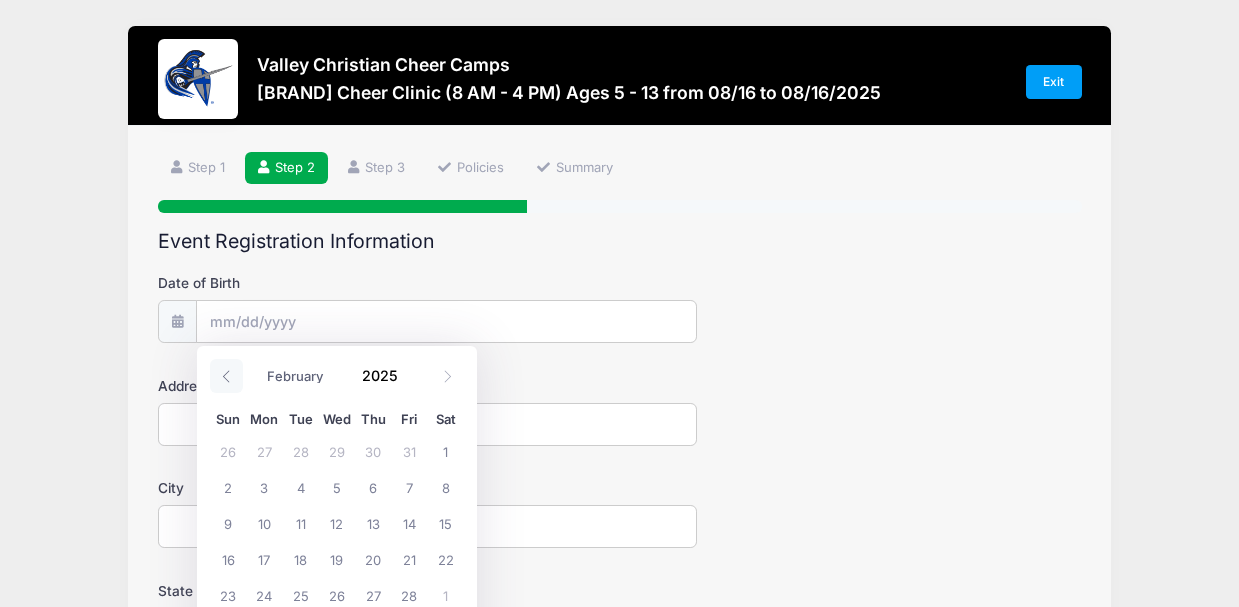 click 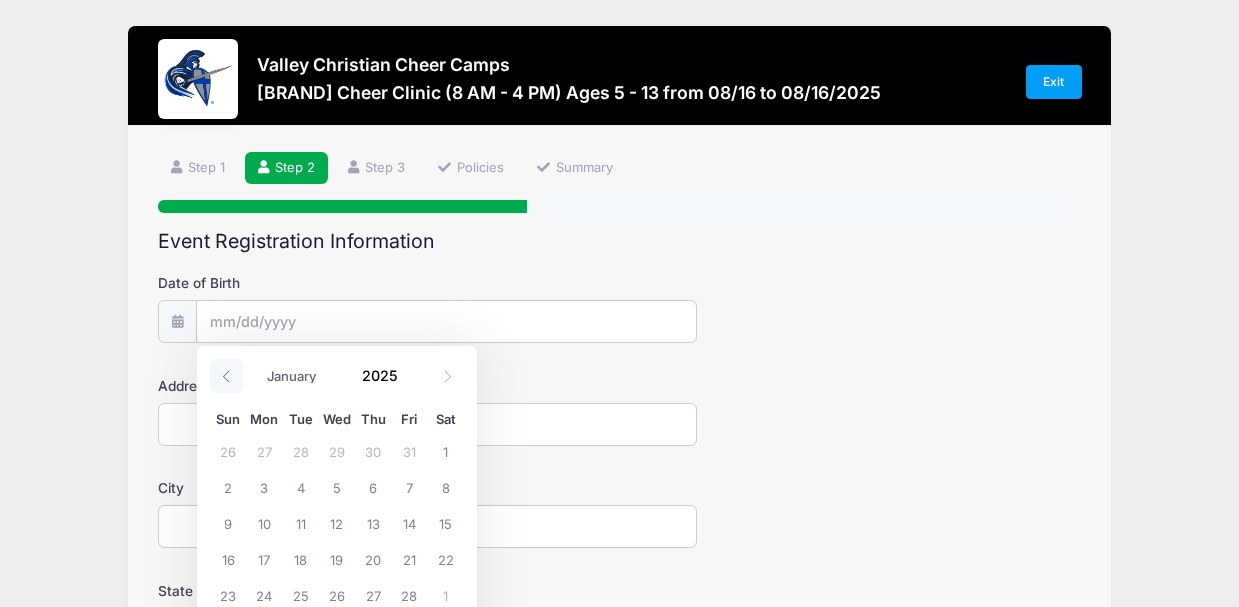 click 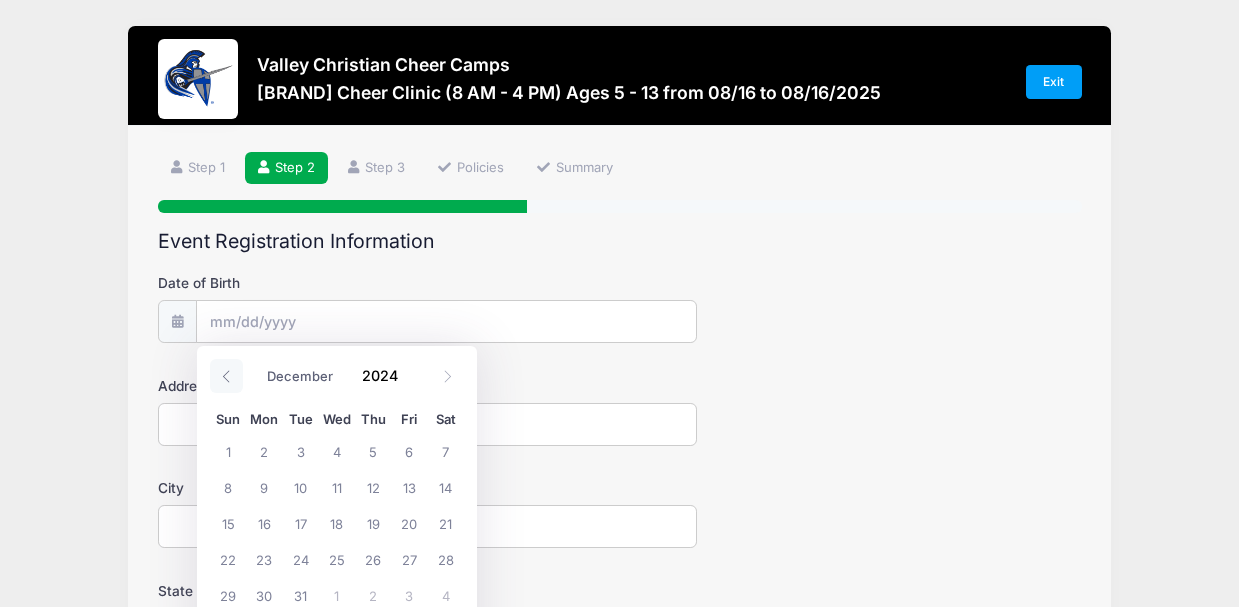 click 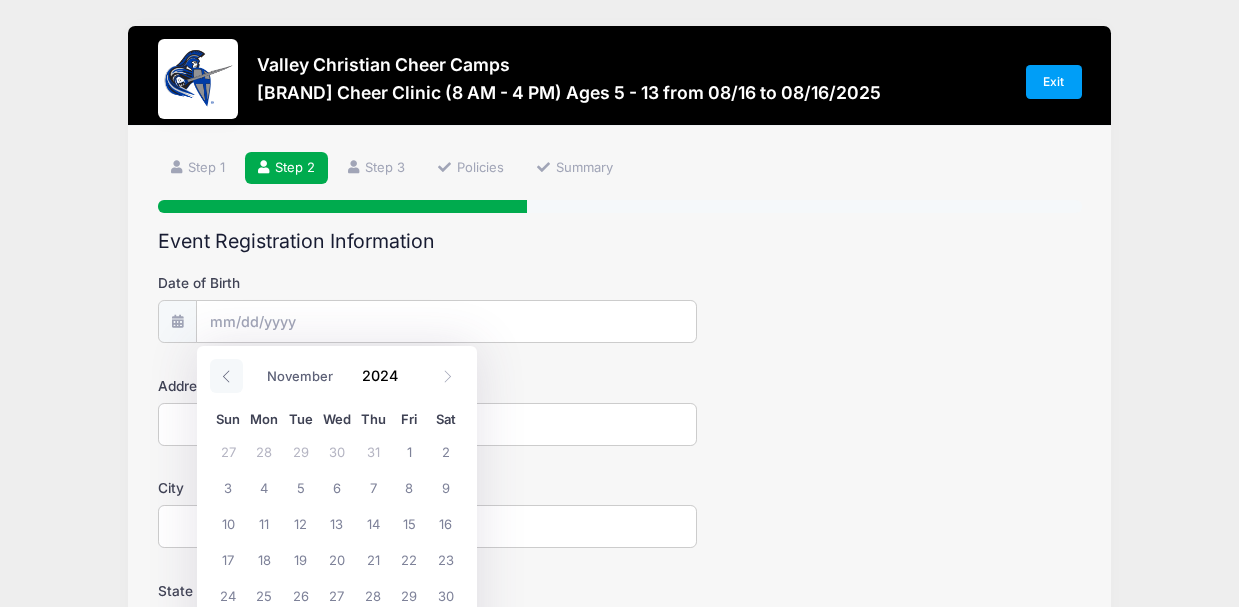 click 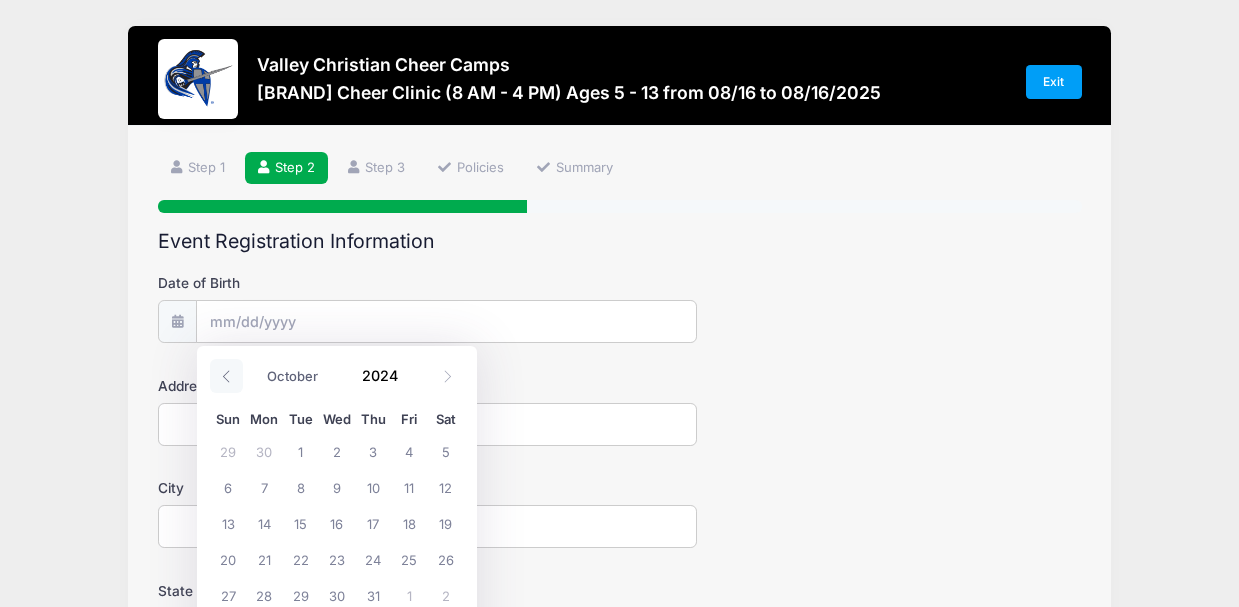 click 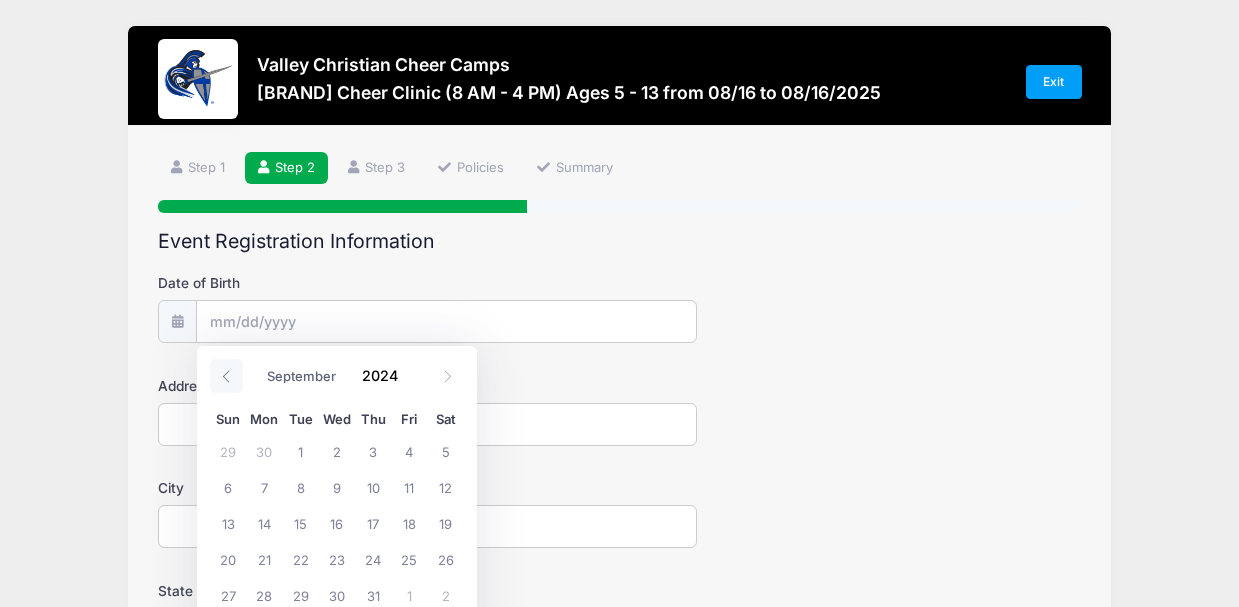 click 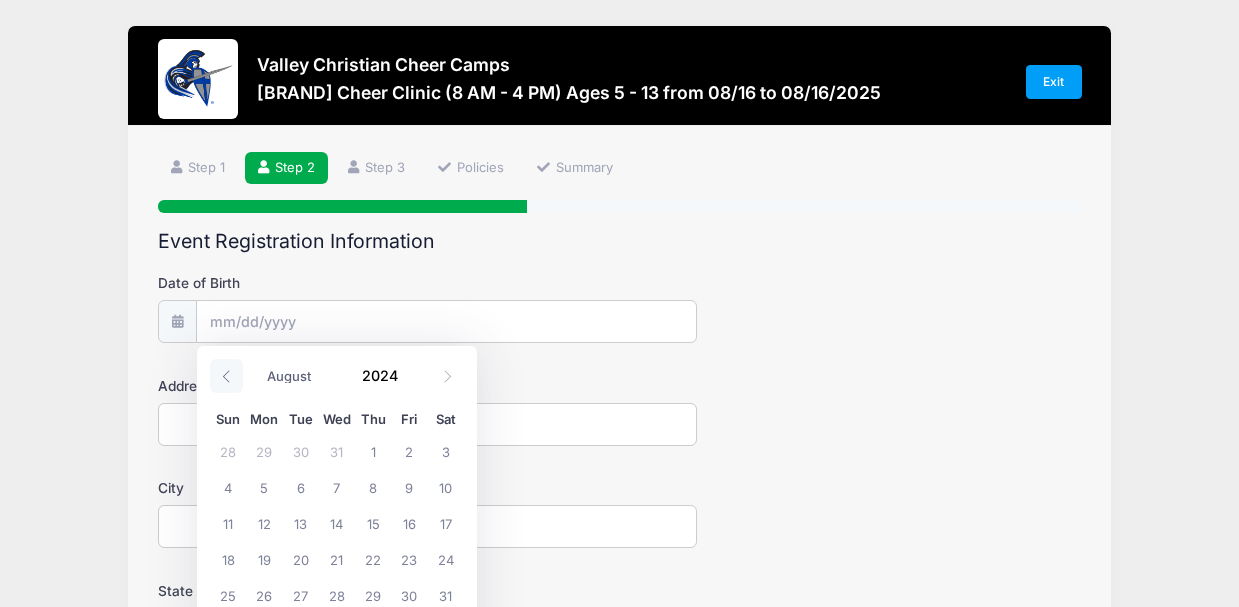 click 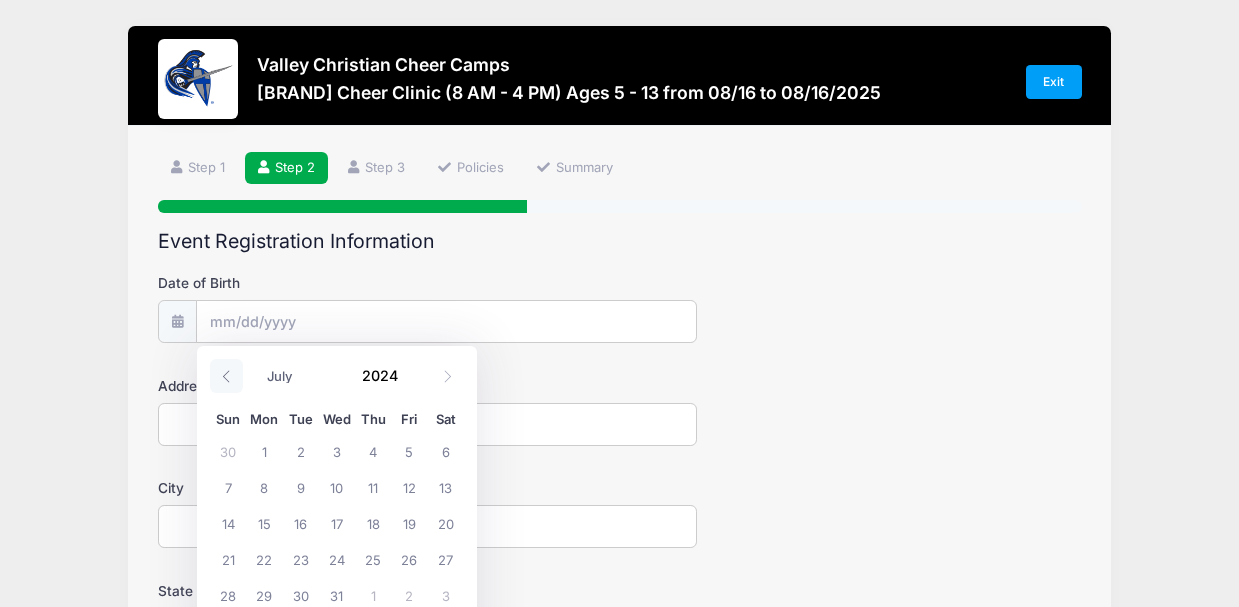 click 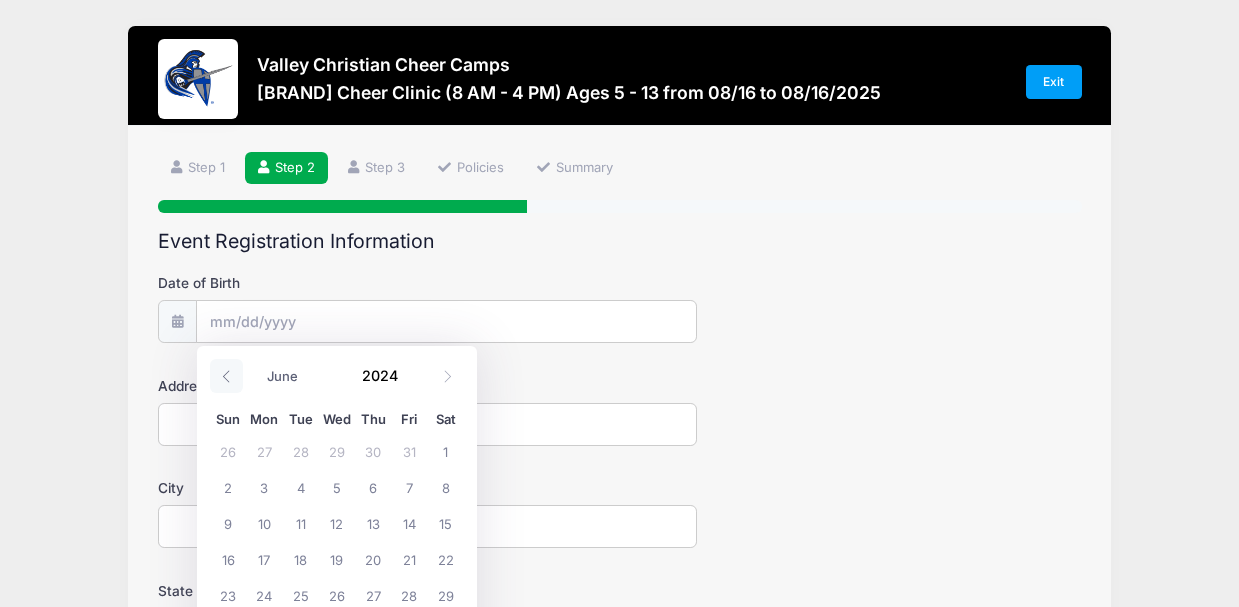 click 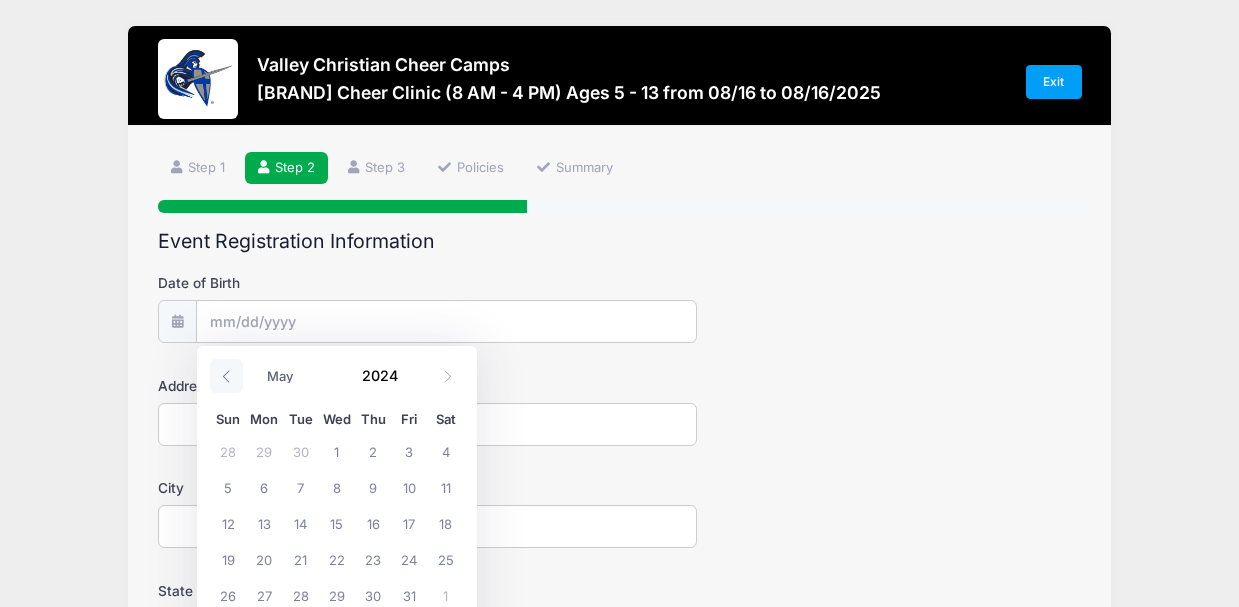 click 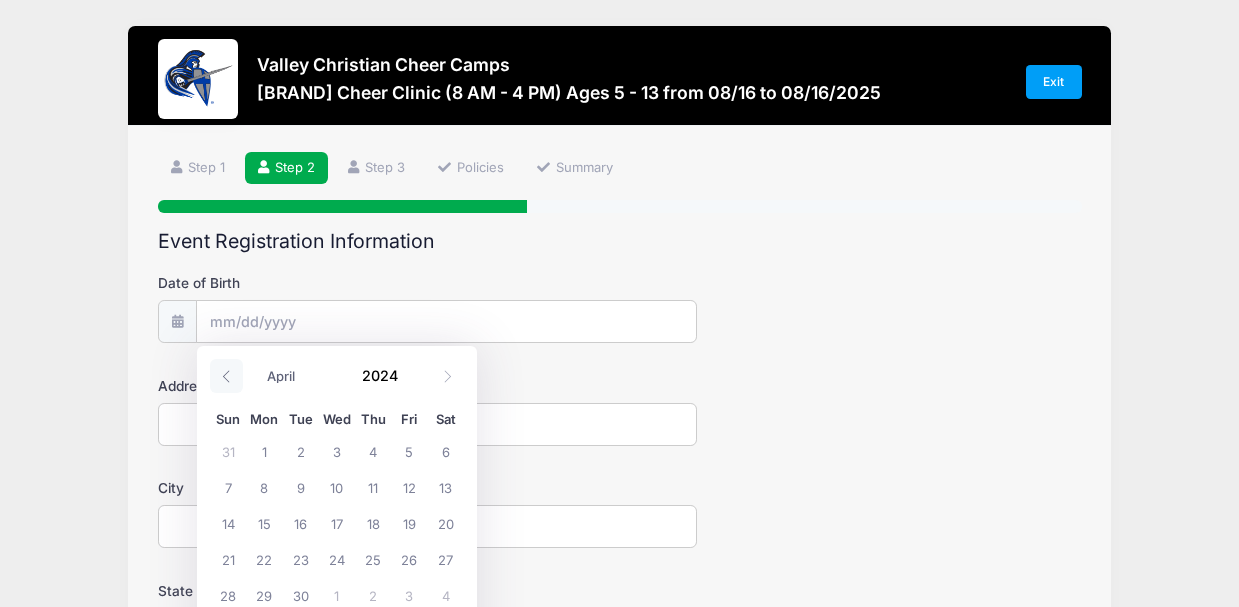 click 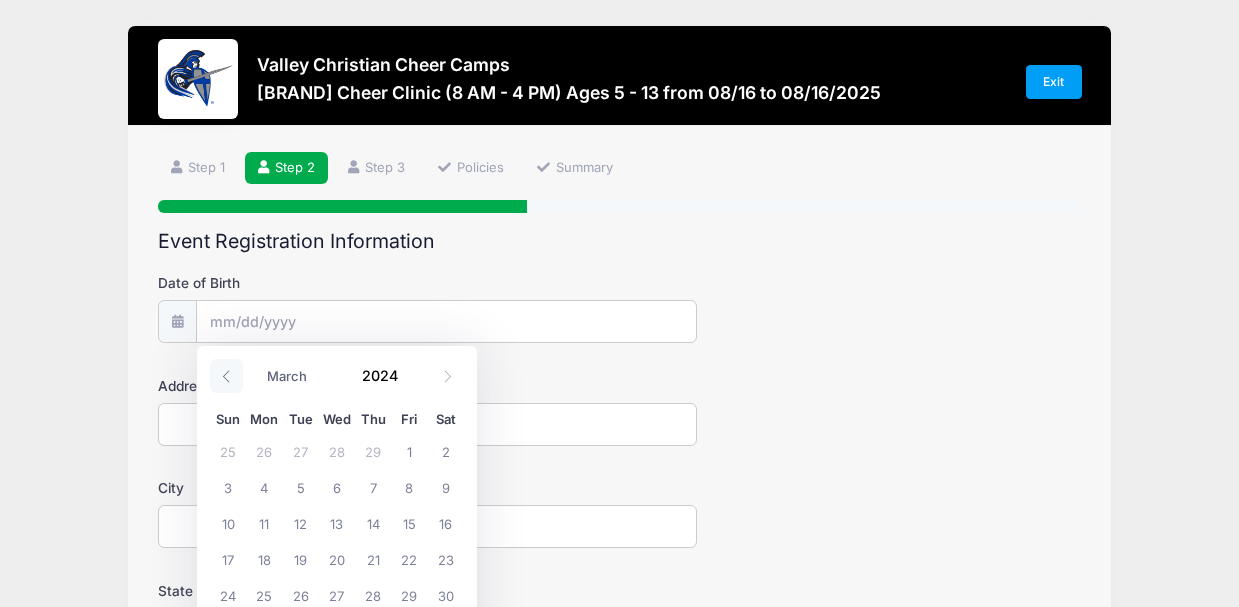 click 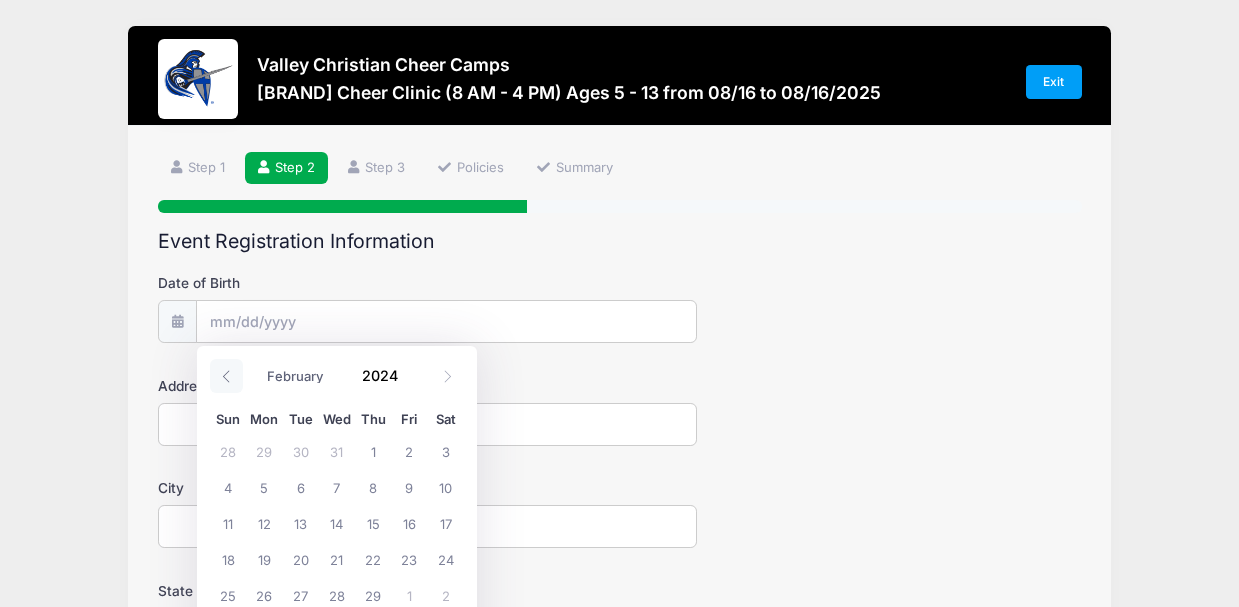 click 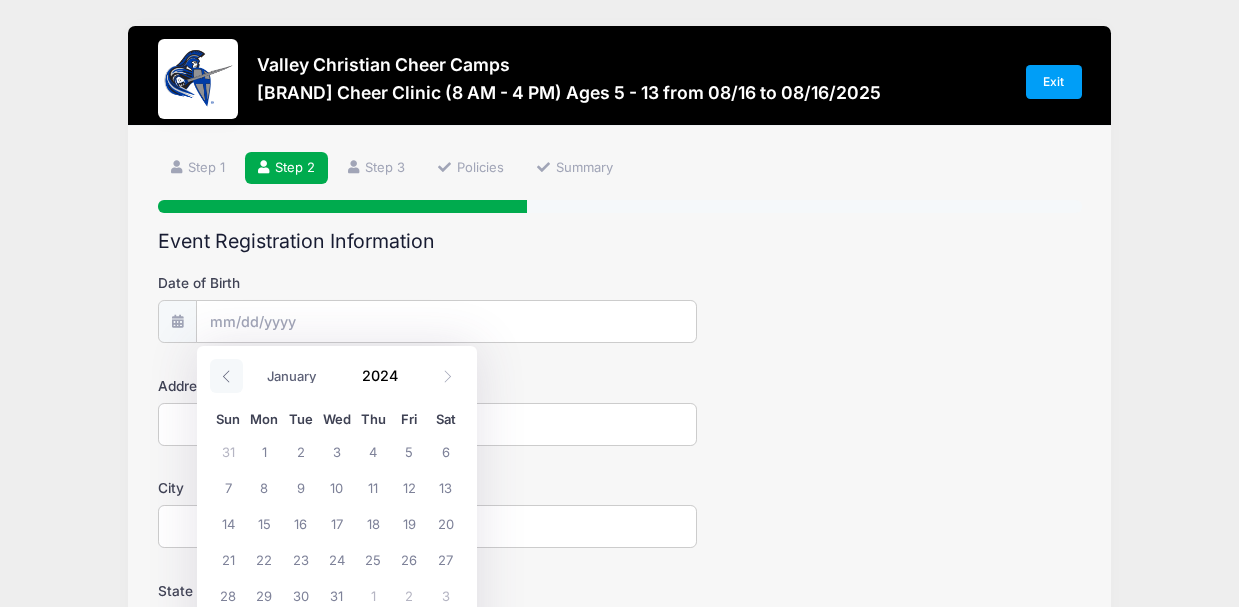click 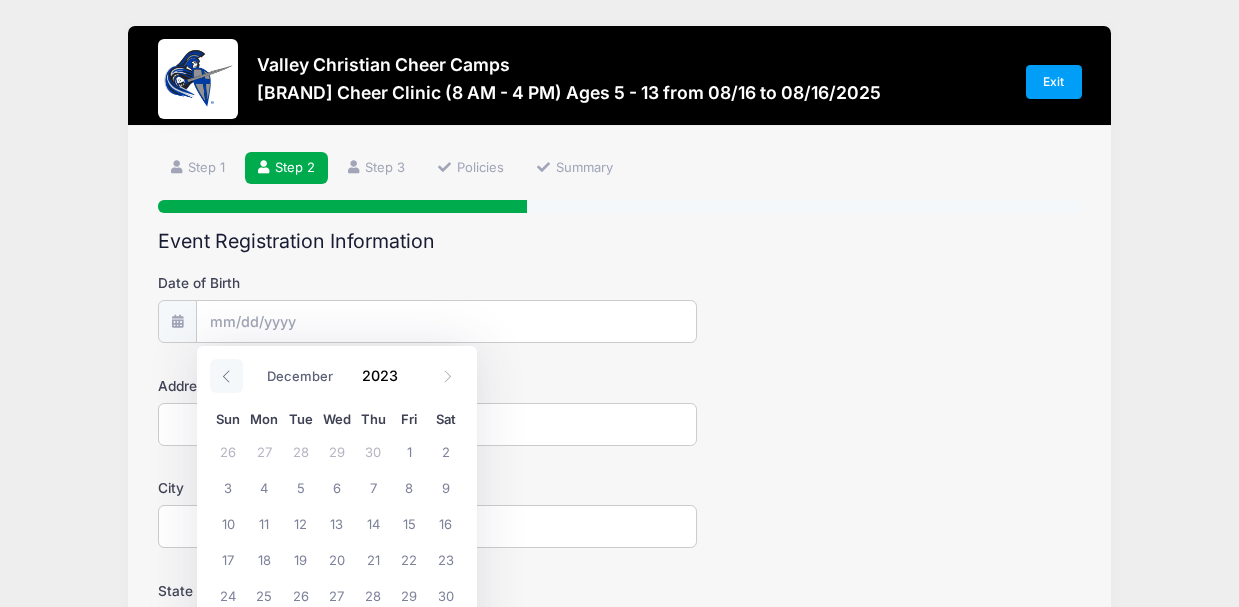 copy on "Sun" 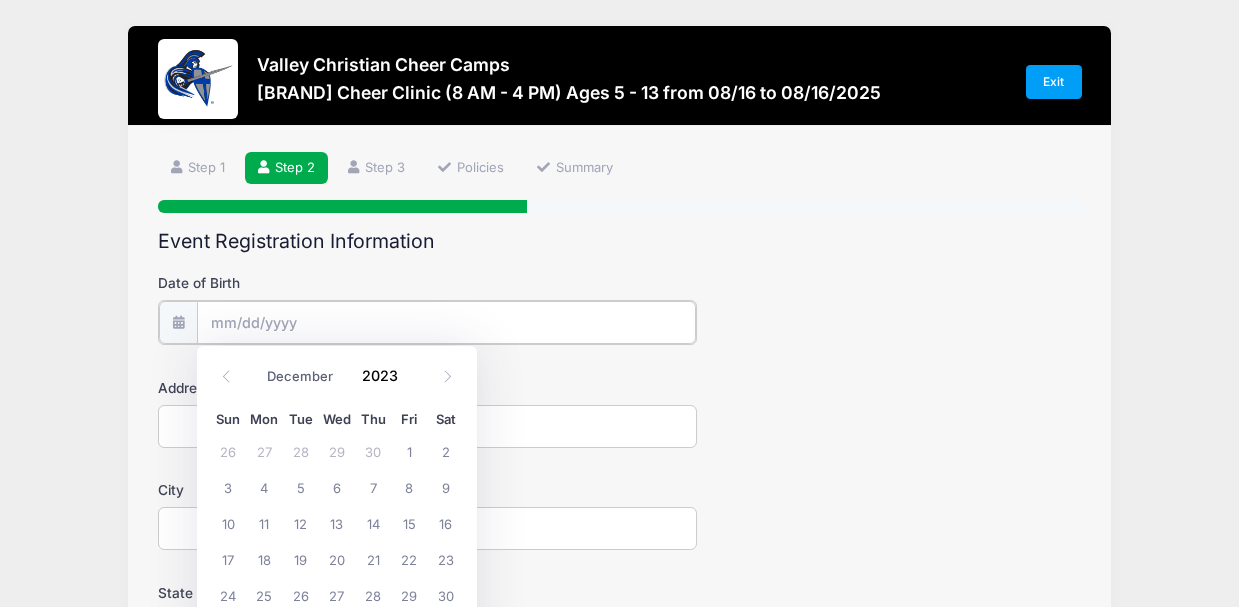 click on "Date of Birth" at bounding box center [446, 322] 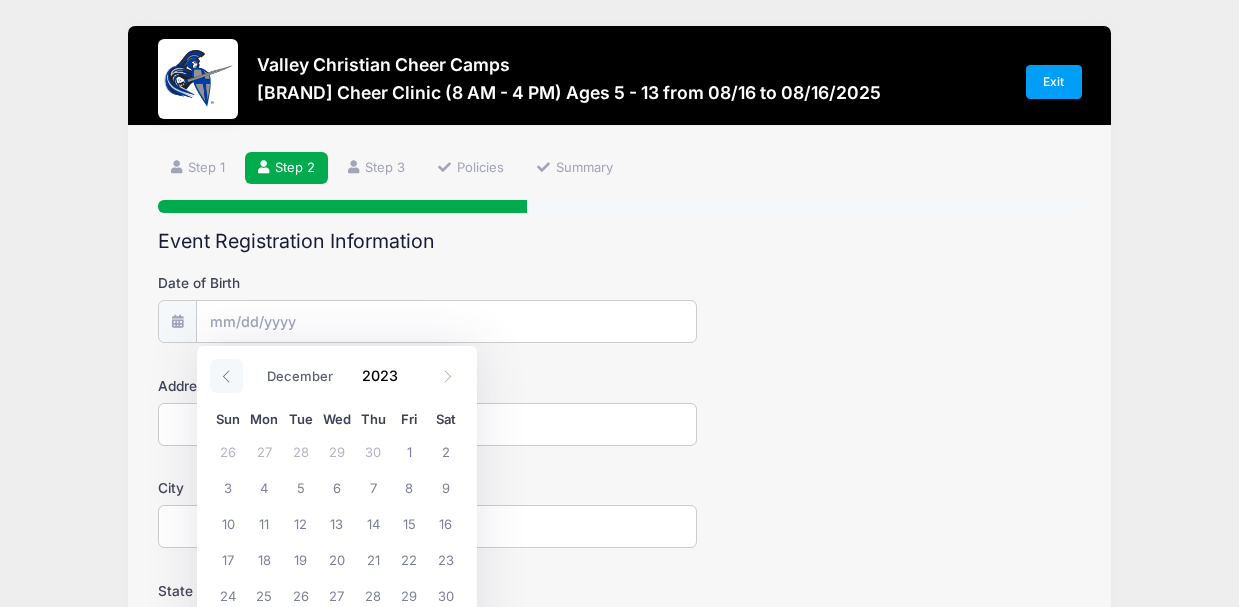 click at bounding box center [226, 376] 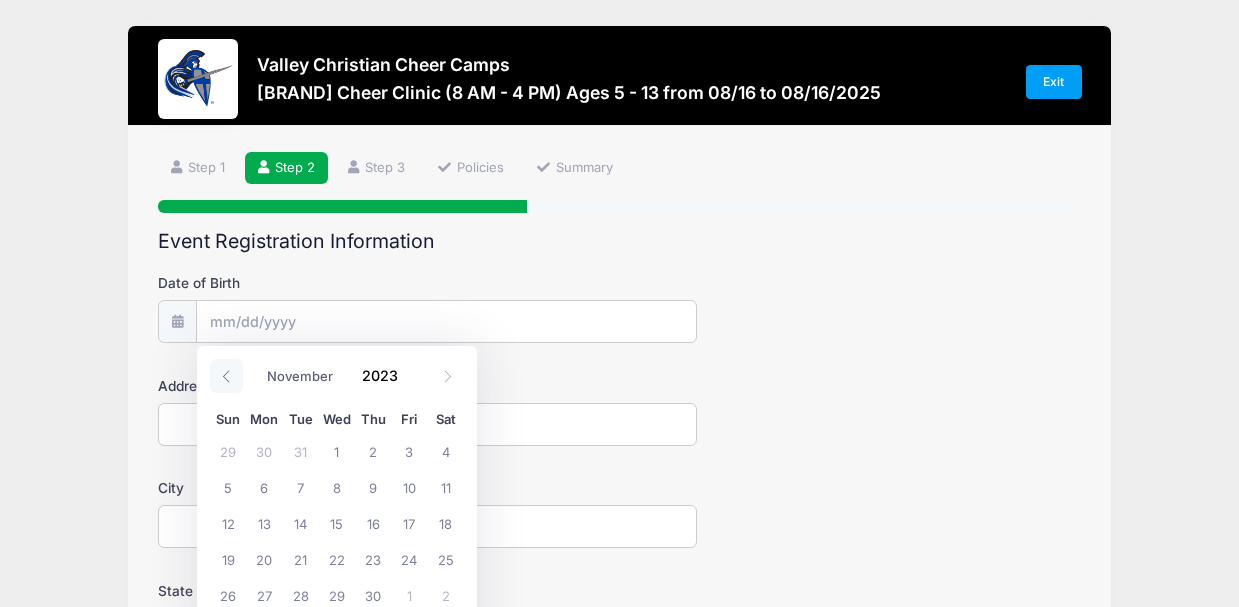 click at bounding box center [226, 376] 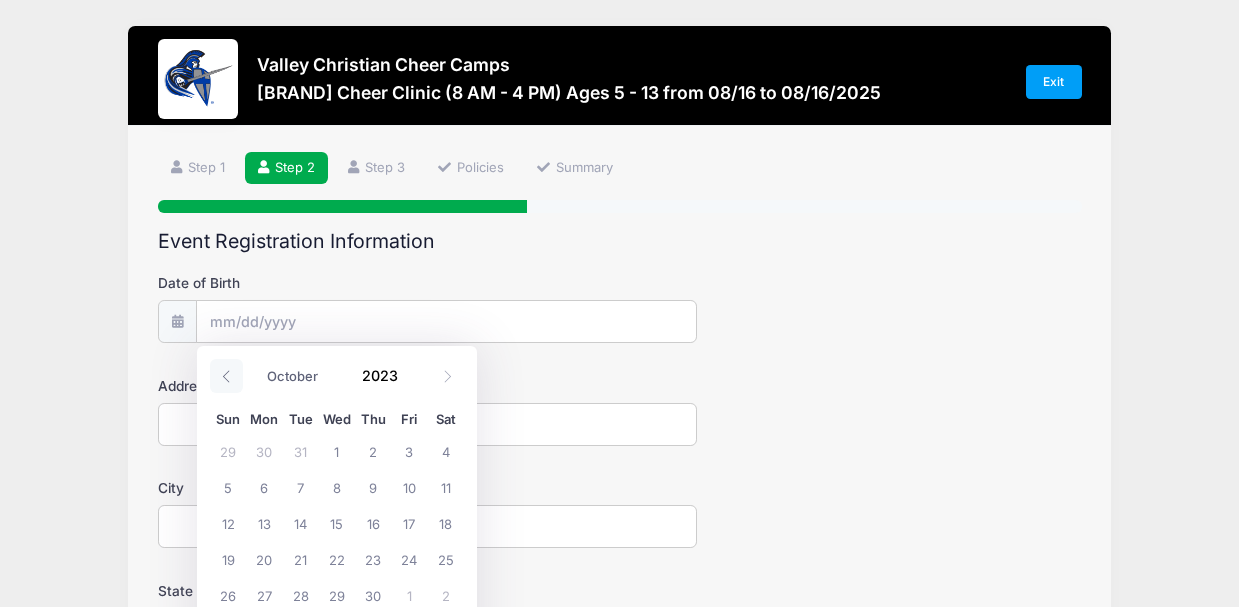 click at bounding box center [226, 376] 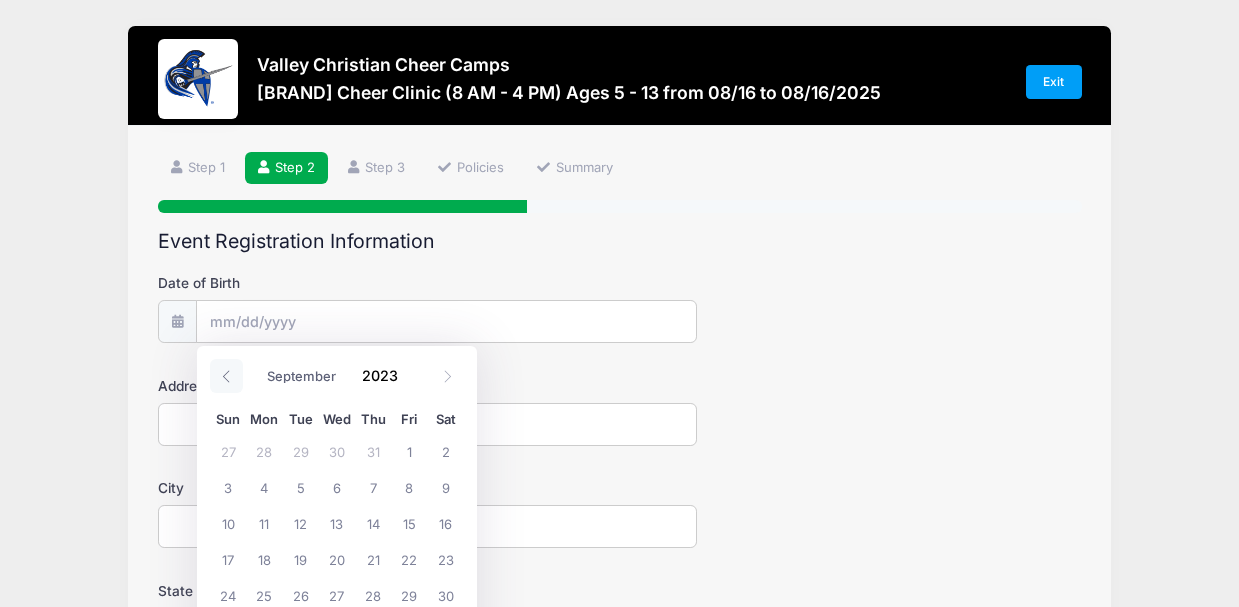 click at bounding box center (226, 376) 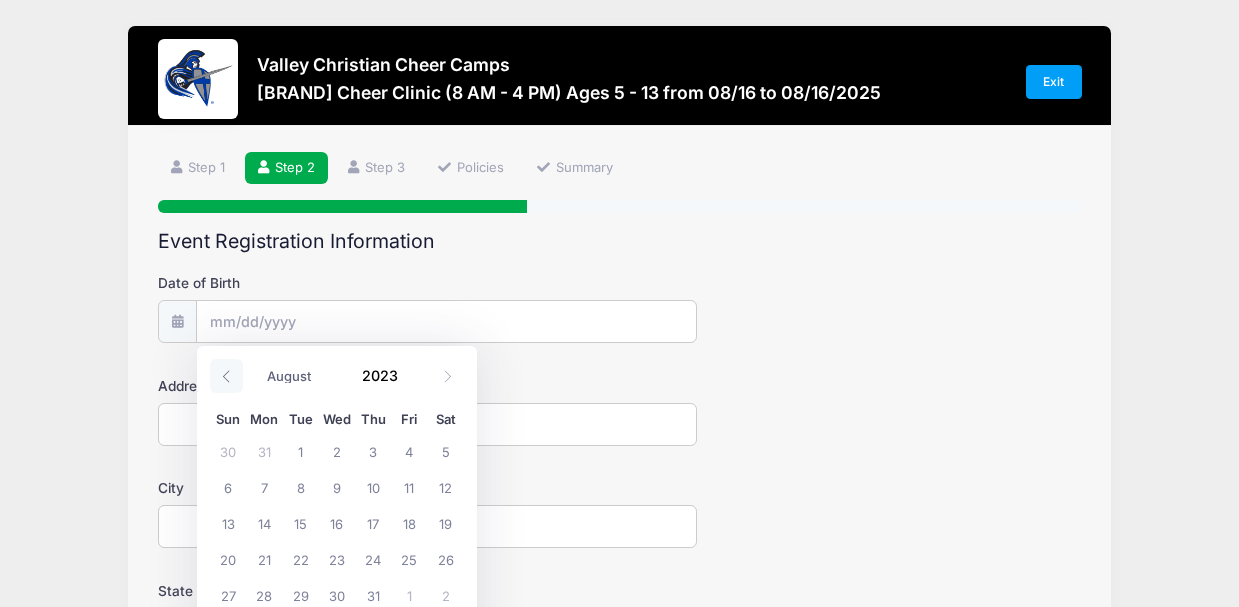 click at bounding box center (226, 376) 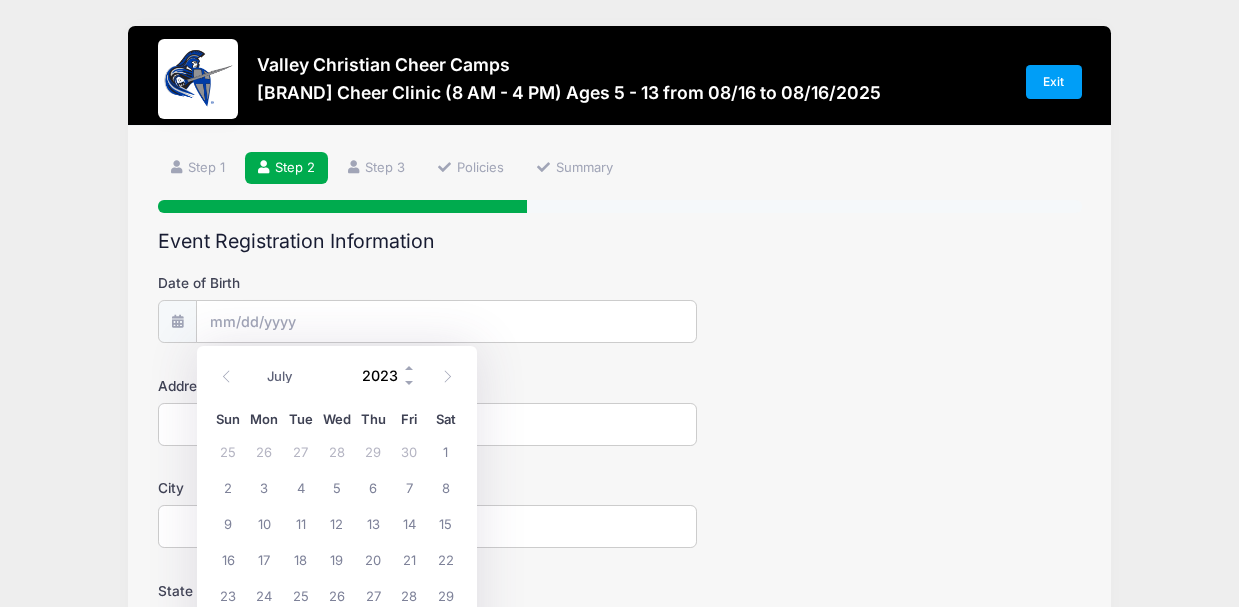 drag, startPoint x: 225, startPoint y: 364, endPoint x: 359, endPoint y: 373, distance: 134.3019 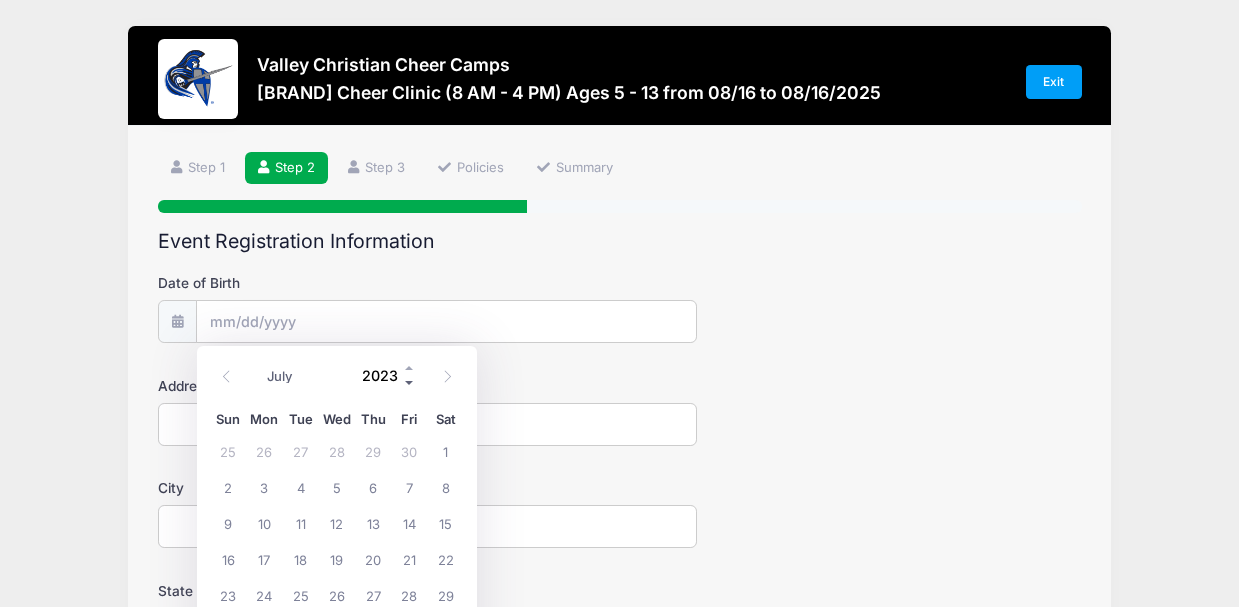 click at bounding box center (410, 382) 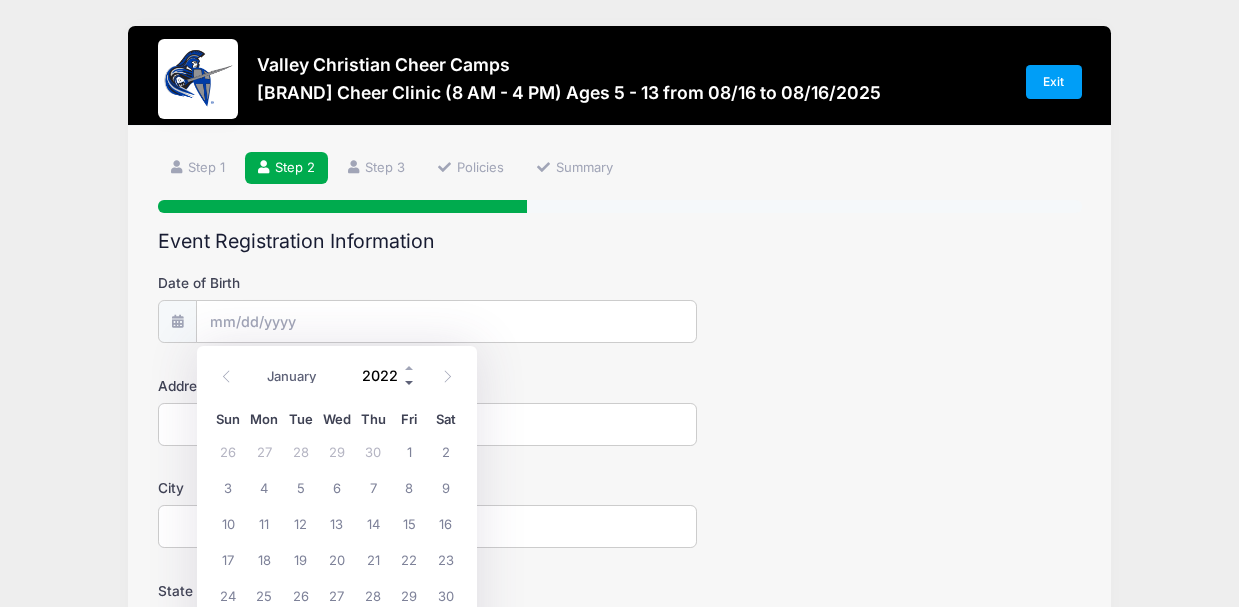 click at bounding box center [410, 382] 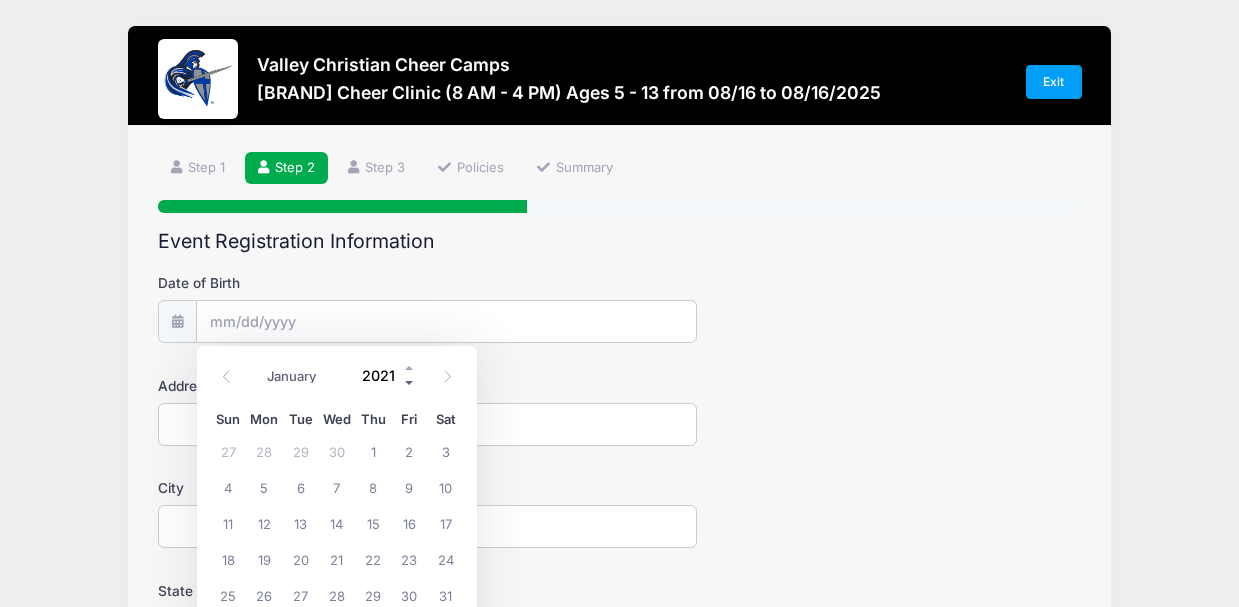 click at bounding box center (410, 382) 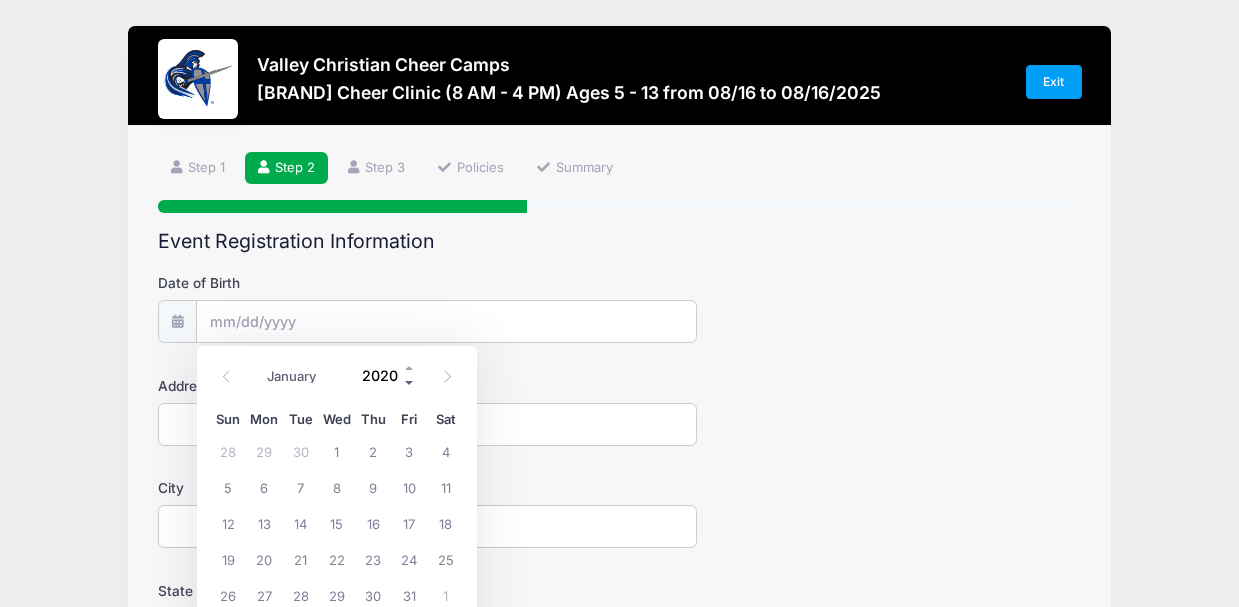 click at bounding box center (410, 382) 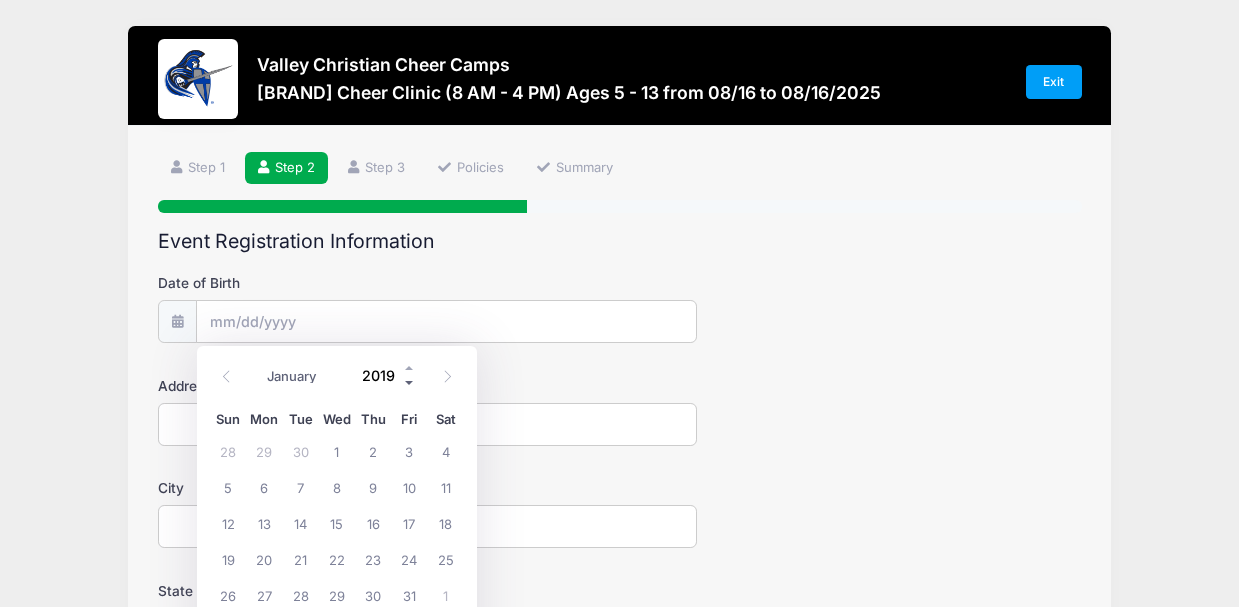 click at bounding box center [410, 382] 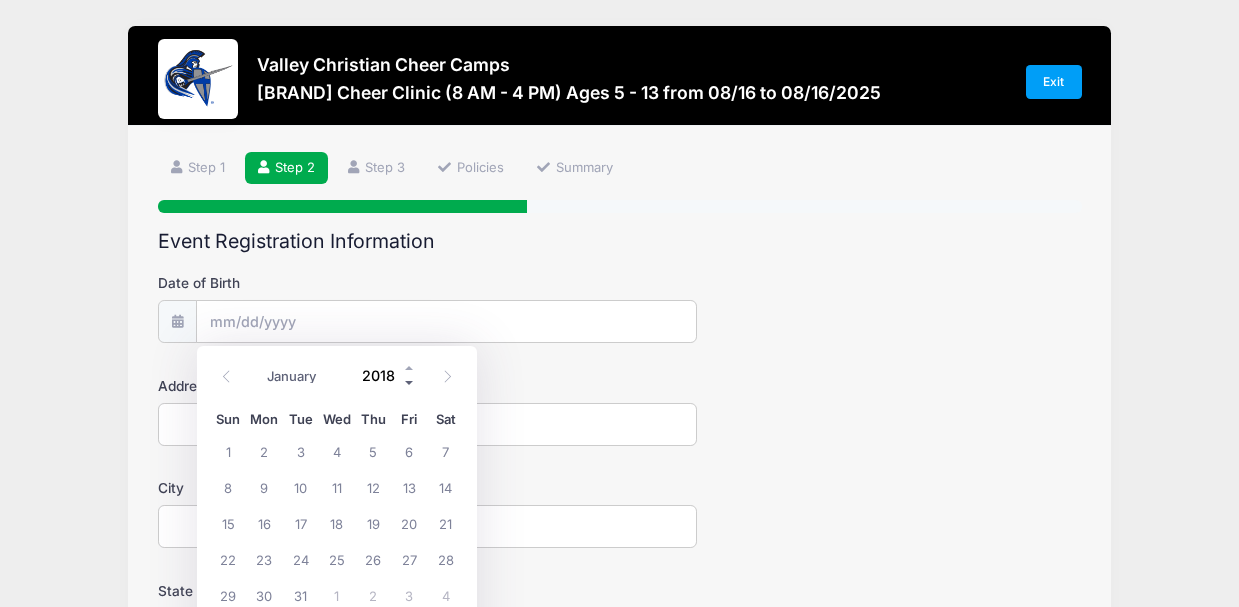 click at bounding box center (410, 382) 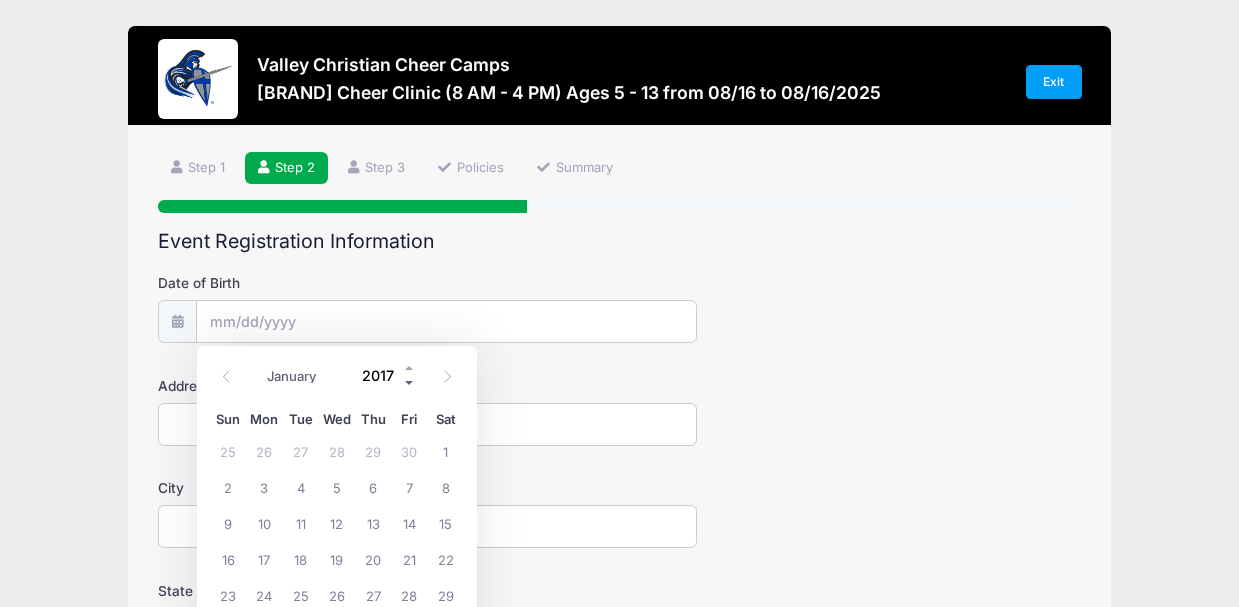 click at bounding box center (410, 382) 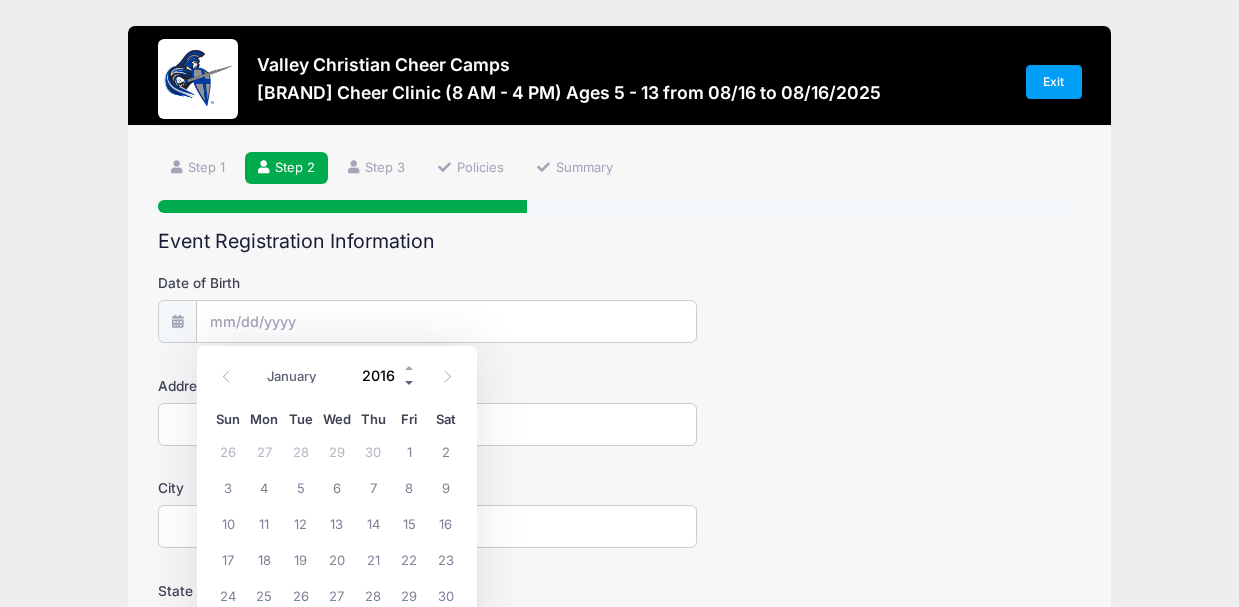 click at bounding box center (410, 382) 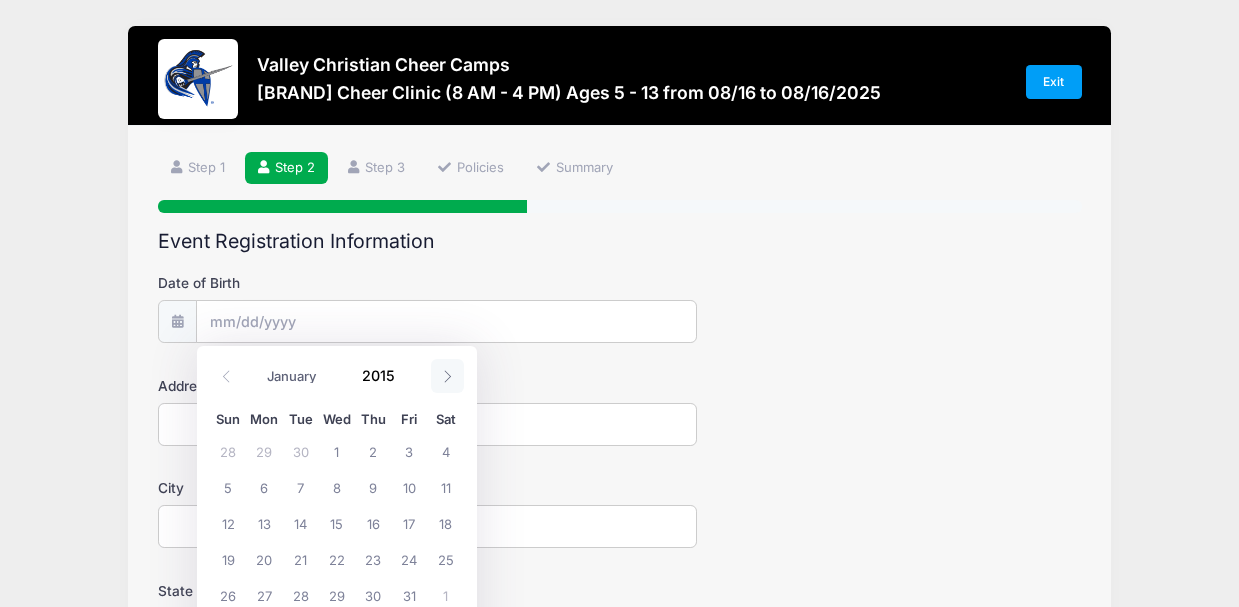 click 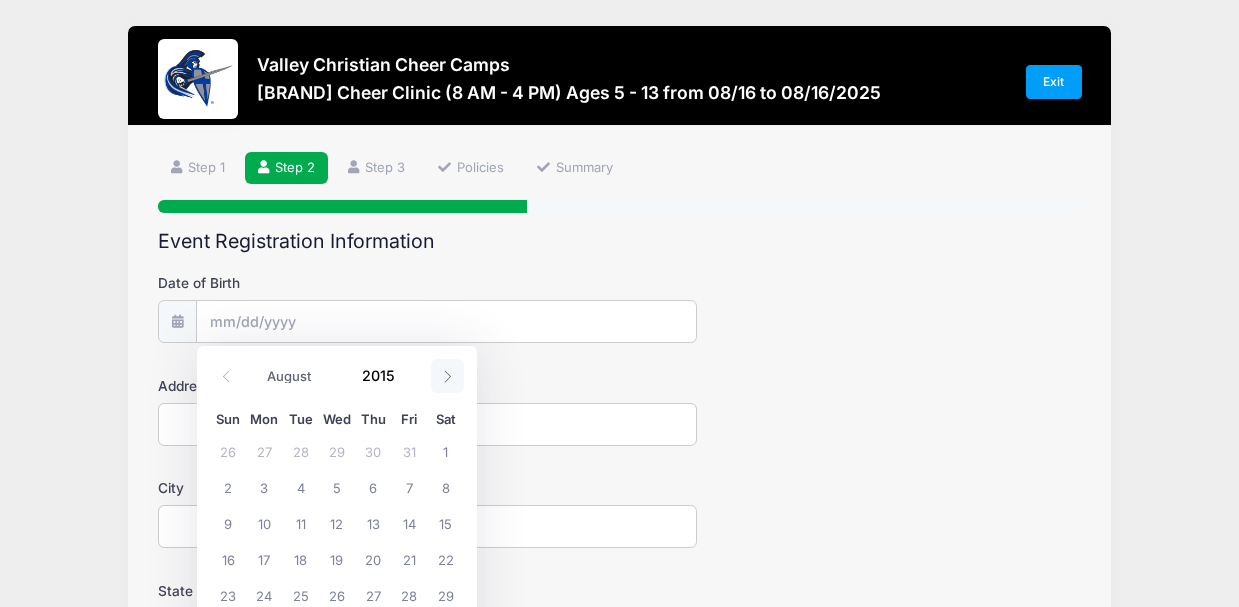 click 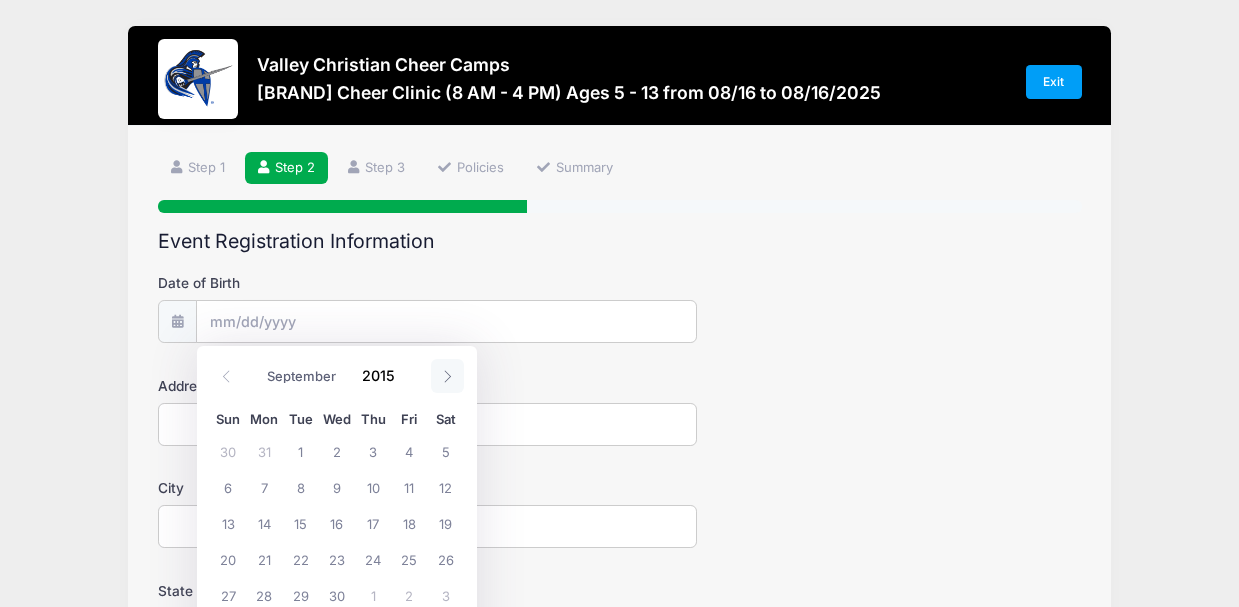 click 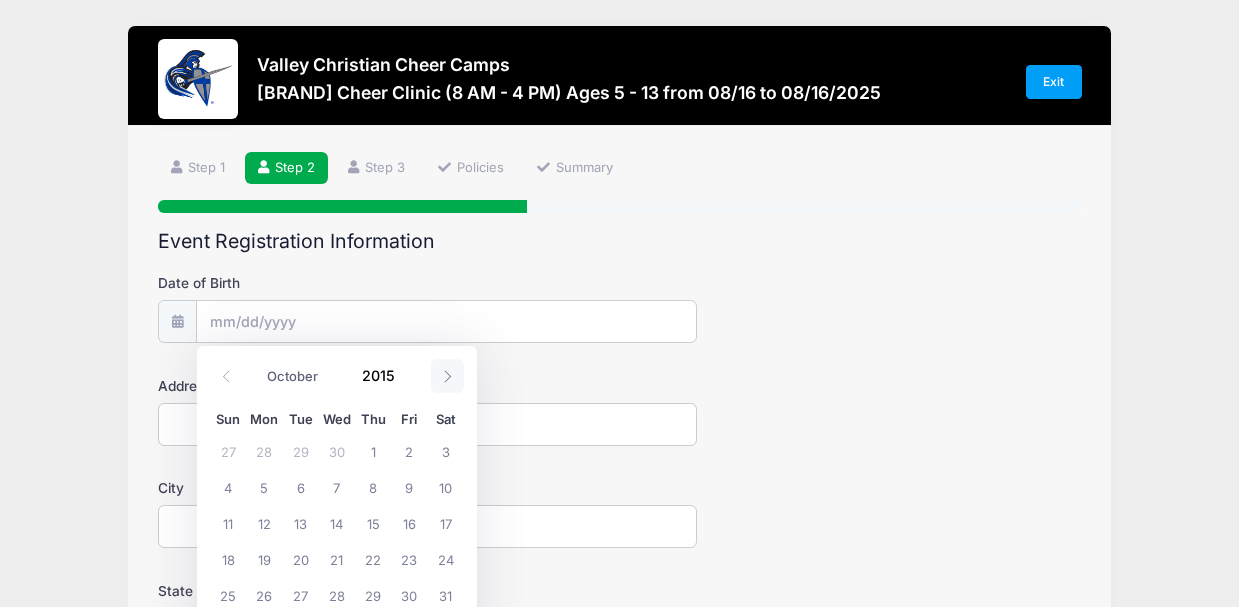 click 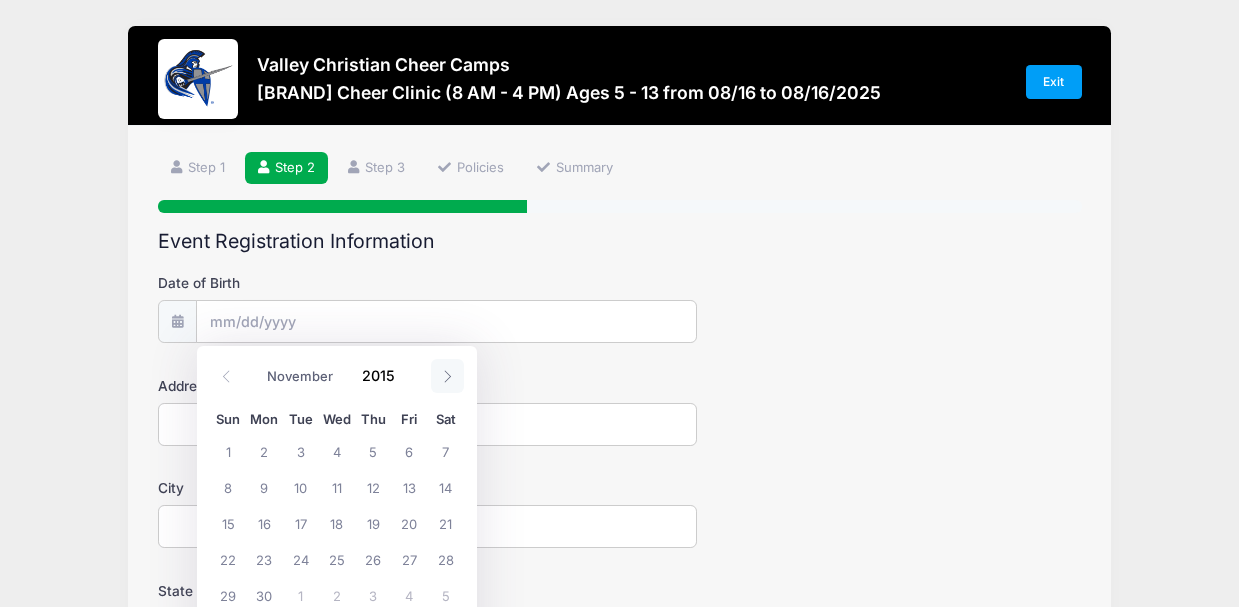 click 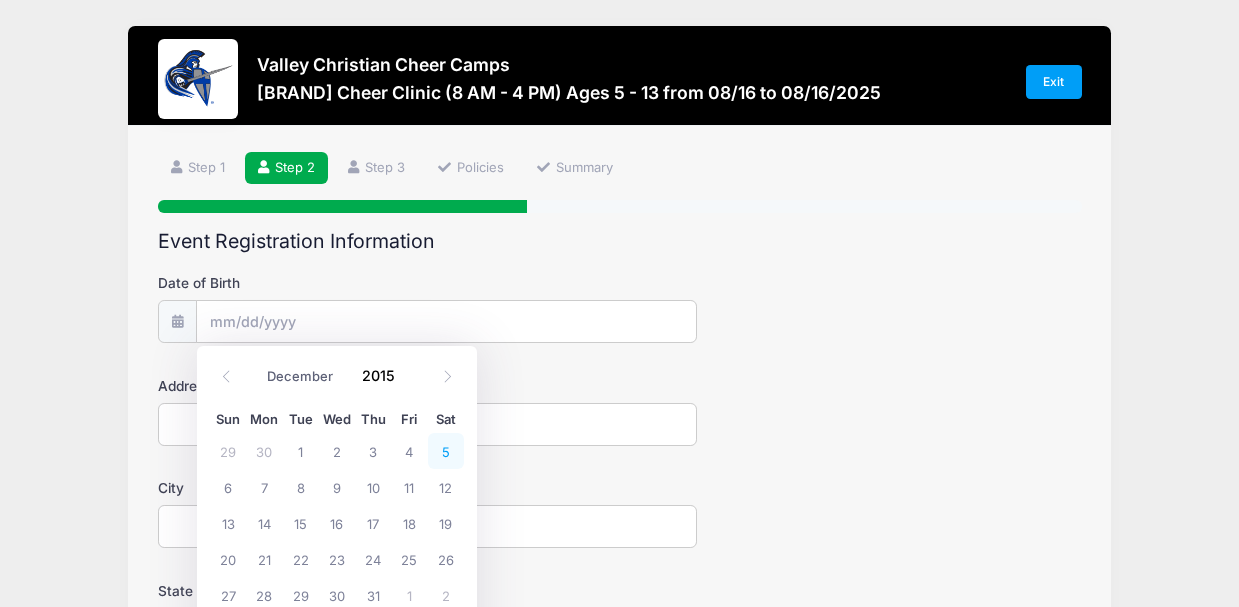 click on "5" at bounding box center [446, 451] 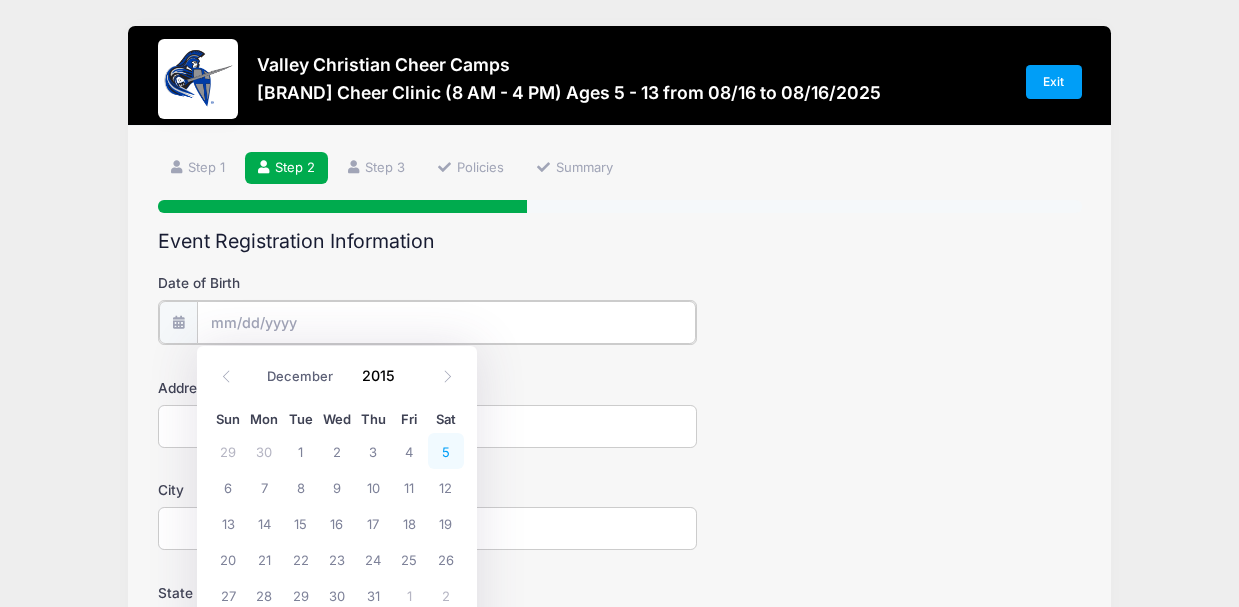 type on "[DATE]" 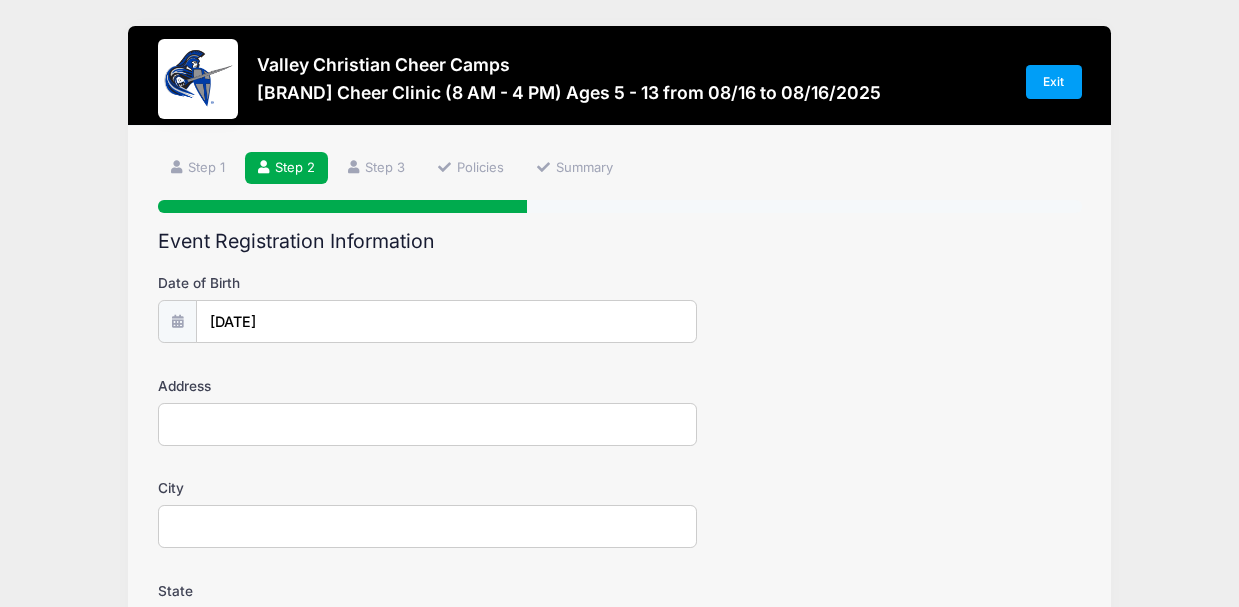 click on "Address" at bounding box center (427, 424) 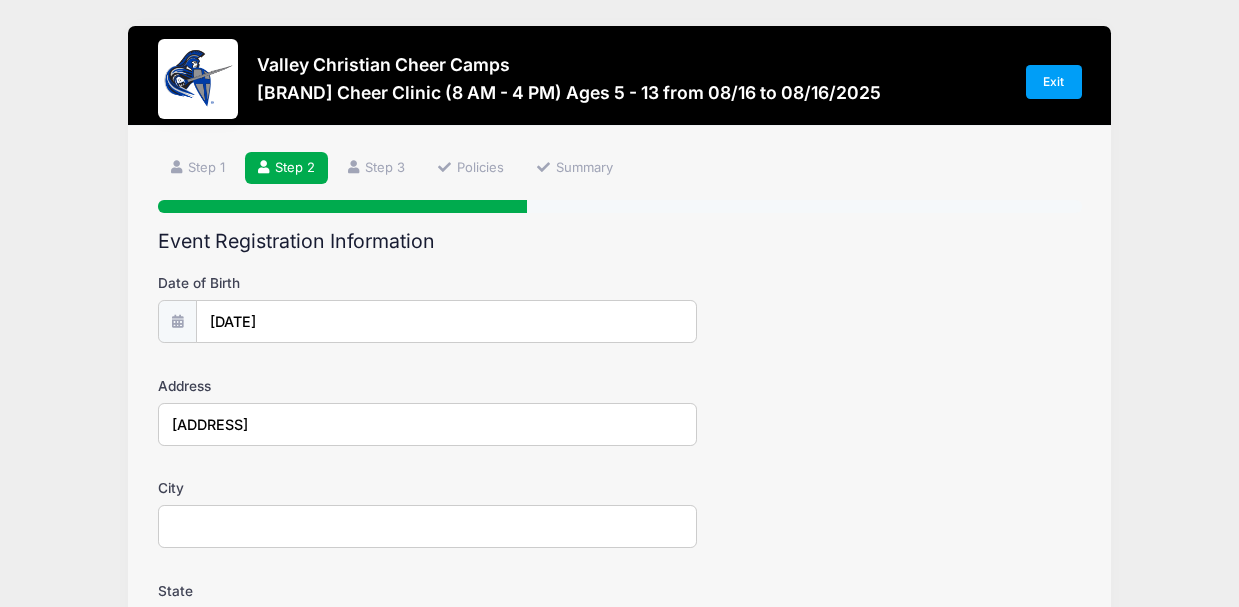 type on "[ADDRESS]" 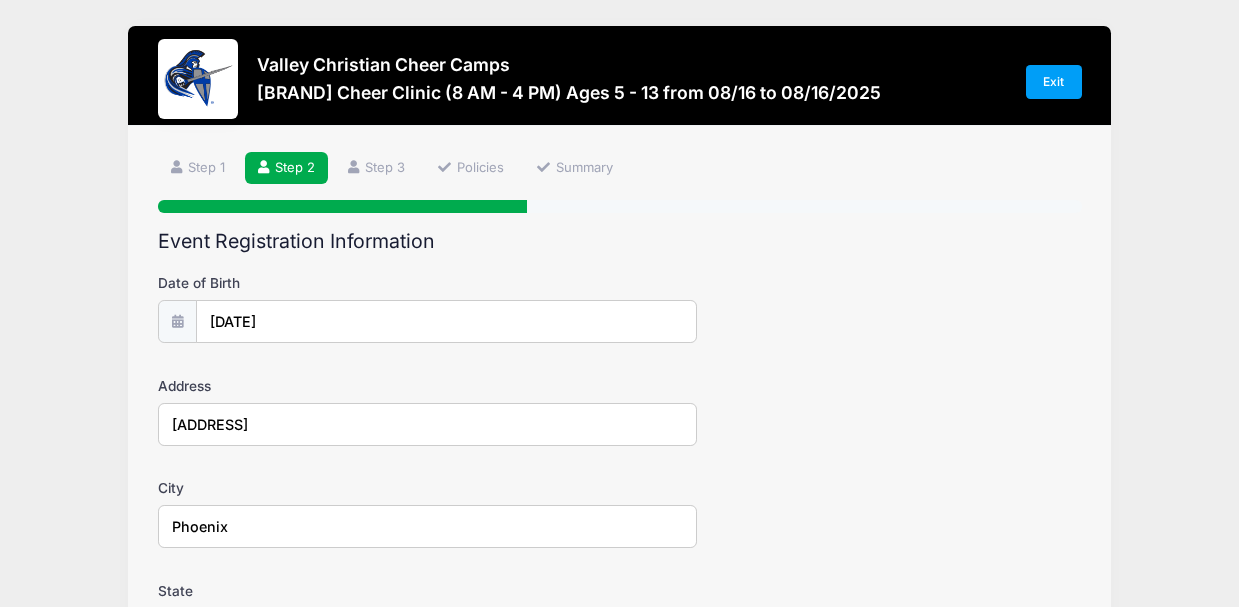 type on "Phoenix" 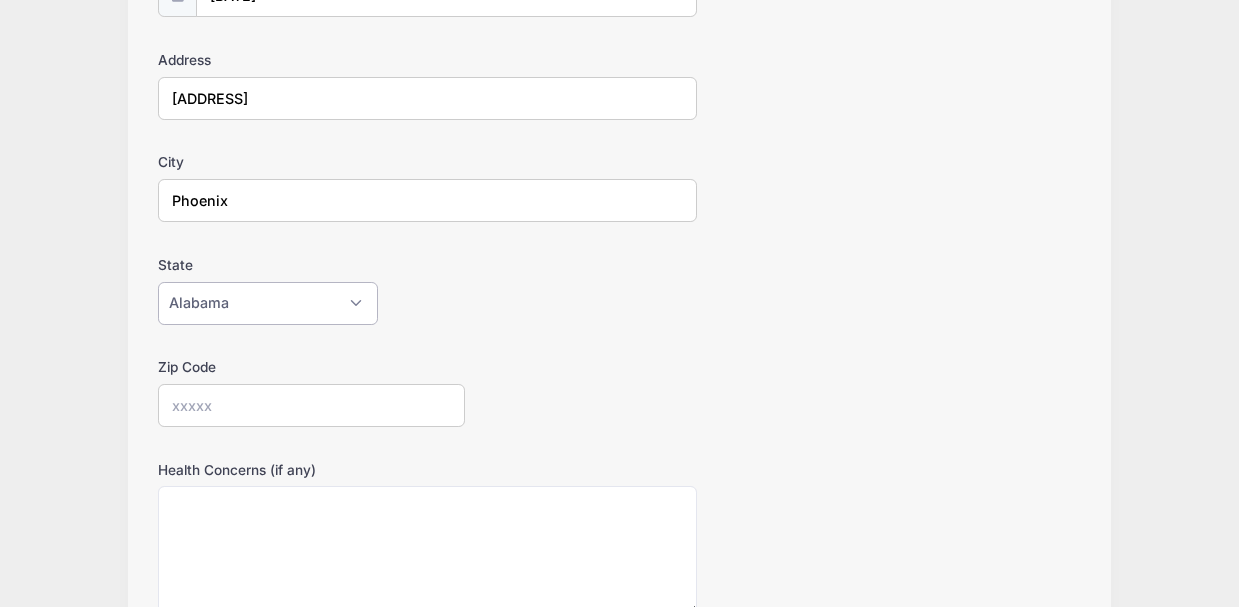 click on "Alabama Alaska American Samoa Arizona Arkansas Armed Forces Africa Armed Forces Americas Armed Forces Canada Armed Forces Europe Armed Forces Middle East Armed Forces Pacific California Colorado Connecticut Delaware District of Columbia Federated States Of Micronesia Florida Georgia Guam Hawaii Idaho Illinois Indiana Iowa Kansas Kentucky Louisiana Maine Marshall Islands Maryland Massachusetts Michigan Minnesota Mississippi Missouri Montana Nebraska Nevada New Hampshire New Jersey New Mexico New York North Carolina North Dakota Northern Mariana Islands Ohio Oklahoma Oregon Palau Pennsylvania Puerto Rico Rhode Island South Carolina South Dakota Tennessee Texas Utah Vermont Virgin Islands Virginia Washington West Virginia Wisconsin Wyoming Other-Canada Other" at bounding box center (268, 303) 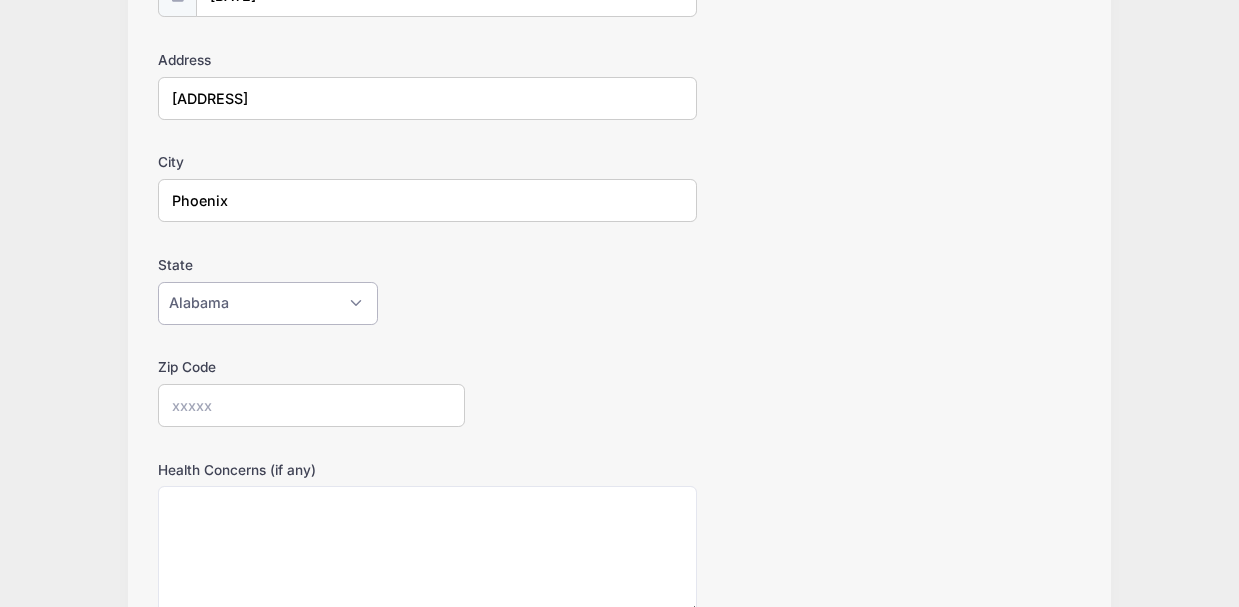 select on "AZ" 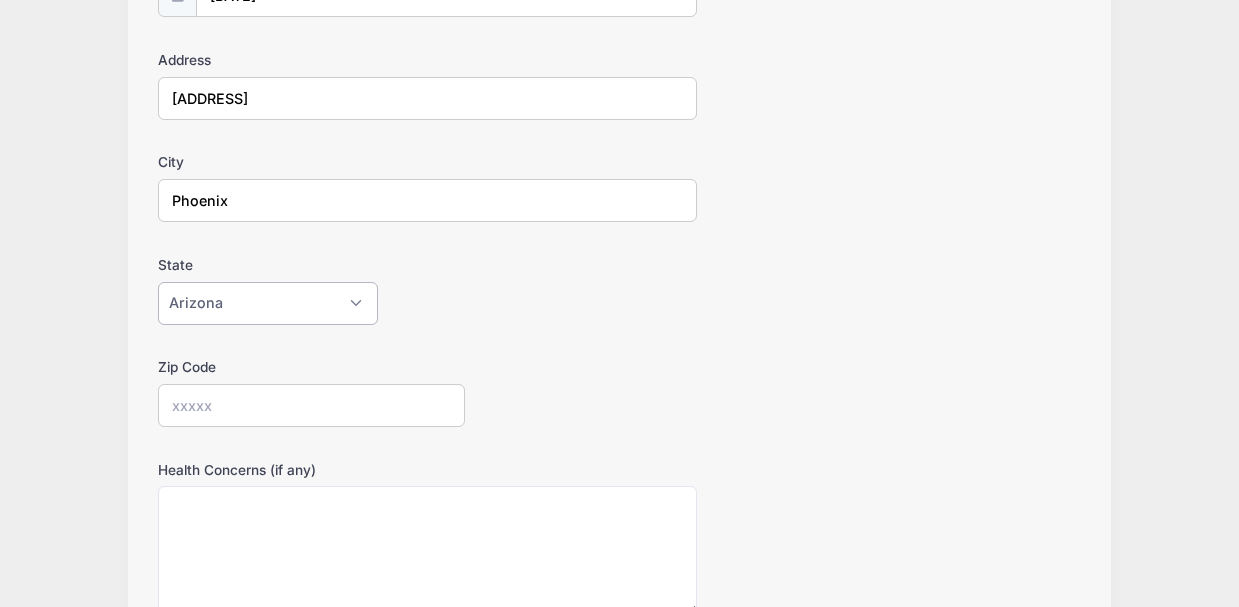 click on "Alabama Alaska American Samoa Arizona Arkansas Armed Forces Africa Armed Forces Americas Armed Forces Canada Armed Forces Europe Armed Forces Middle East Armed Forces Pacific California Colorado Connecticut Delaware District of Columbia Federated States Of Micronesia Florida Georgia Guam Hawaii Idaho Illinois Indiana Iowa Kansas Kentucky Louisiana Maine Marshall Islands Maryland Massachusetts Michigan Minnesota Mississippi Missouri Montana Nebraska Nevada New Hampshire New Jersey New Mexico New York North Carolina North Dakota Northern Mariana Islands Ohio Oklahoma Oregon Palau Pennsylvania Puerto Rico Rhode Island South Carolina South Dakota Tennessee Texas Utah Vermont Virgin Islands Virginia Washington West Virginia Wisconsin Wyoming Other-Canada Other" at bounding box center (268, 303) 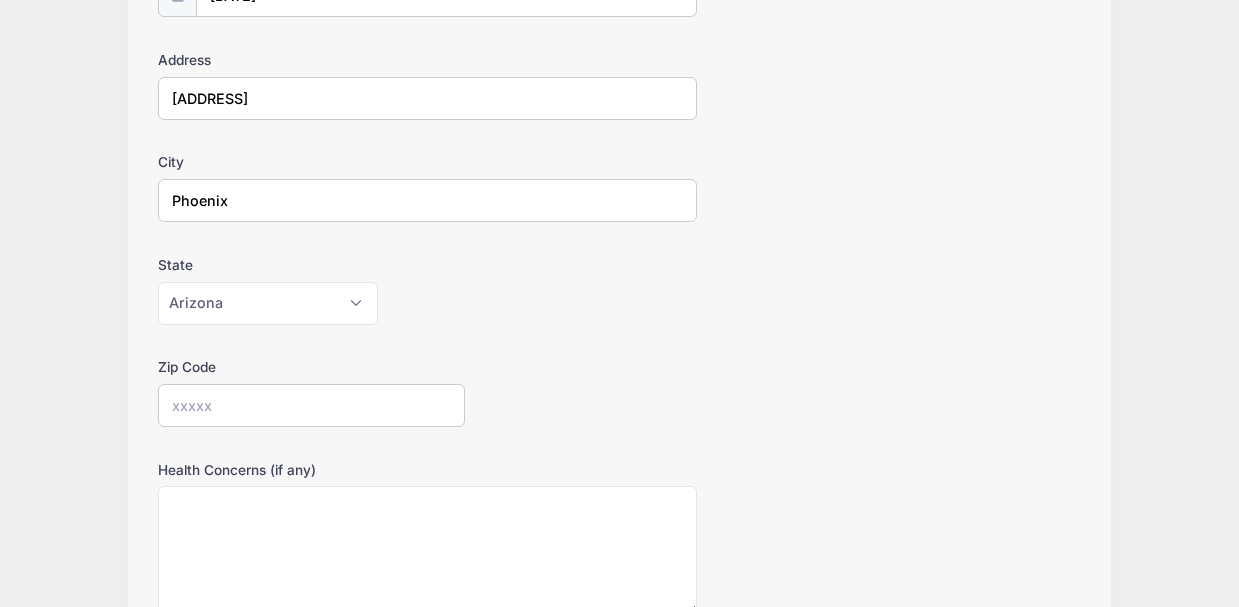 click on "Zip Code" at bounding box center [312, 405] 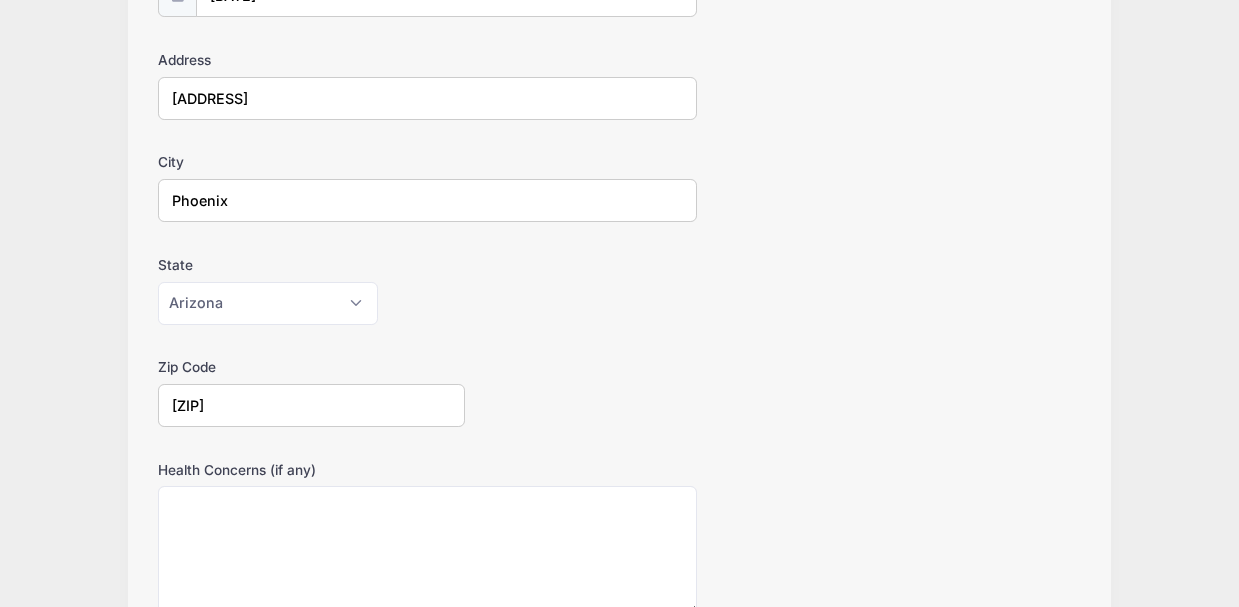 type on "[ZIP]" 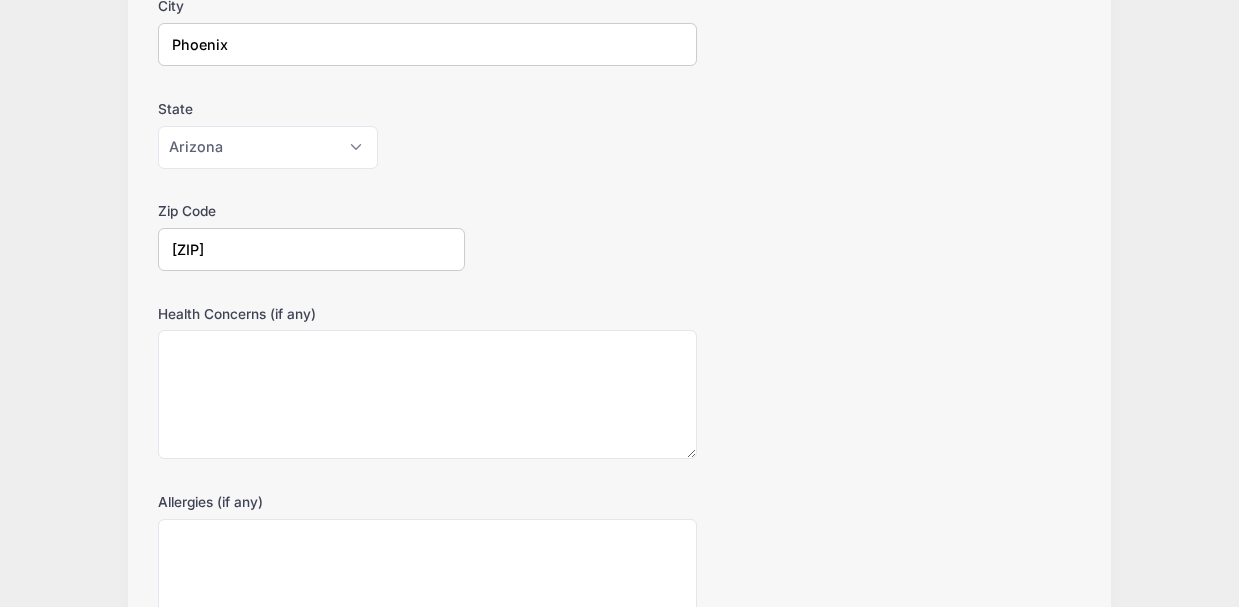 scroll, scrollTop: 486, scrollLeft: 0, axis: vertical 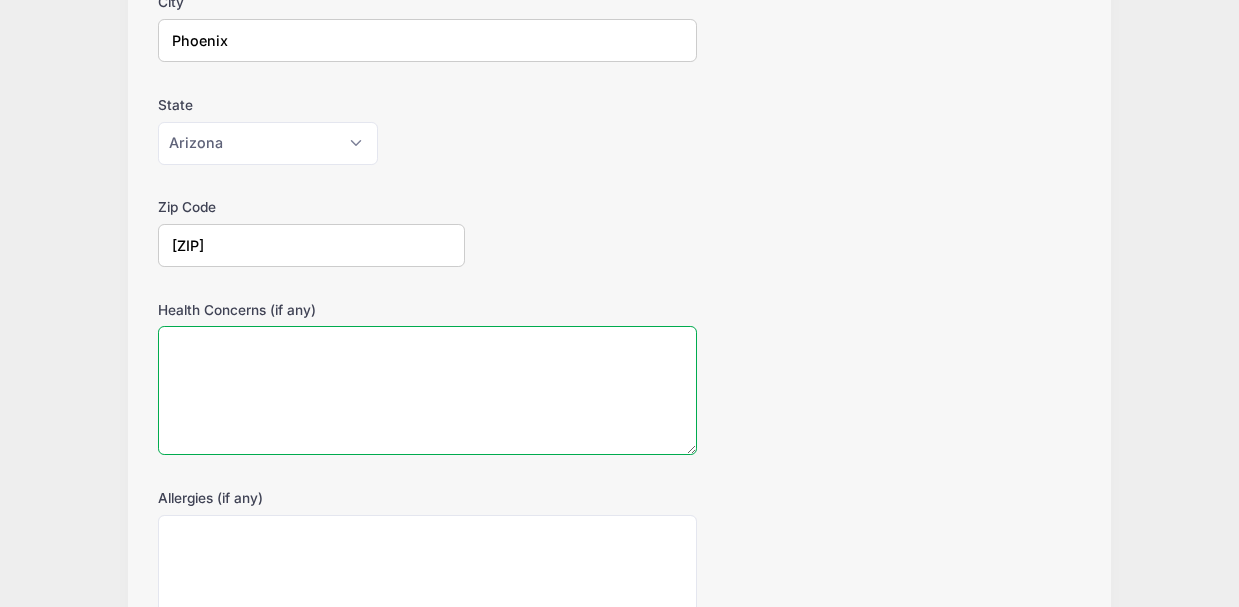 click on "Health Concerns (if any)" at bounding box center (427, 390) 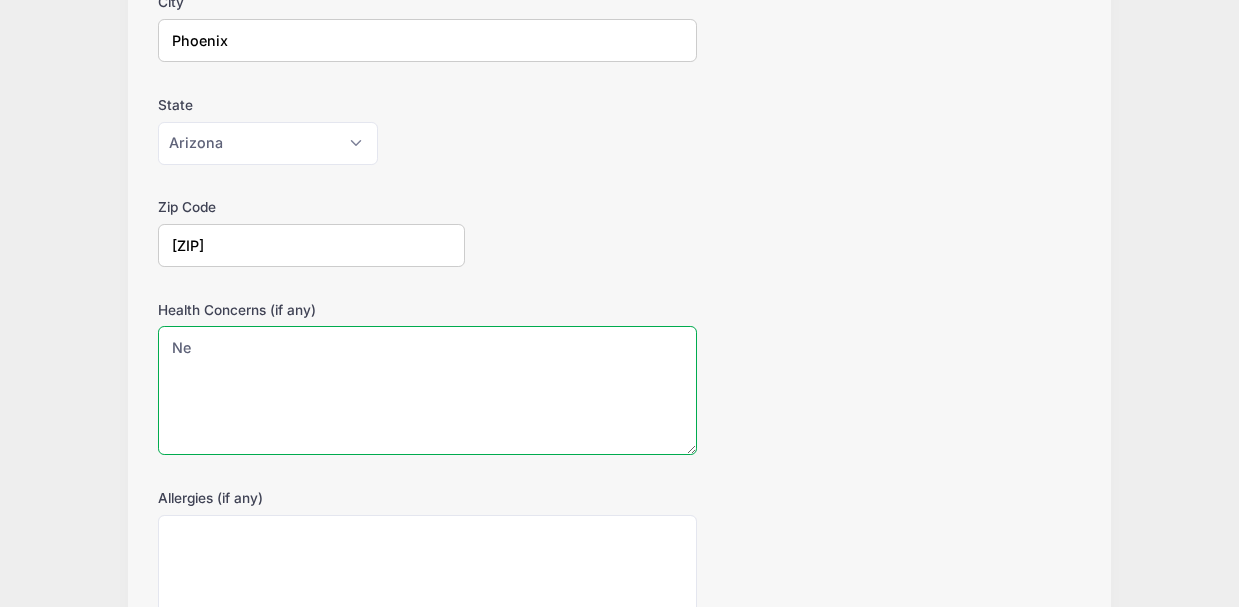 type on "N" 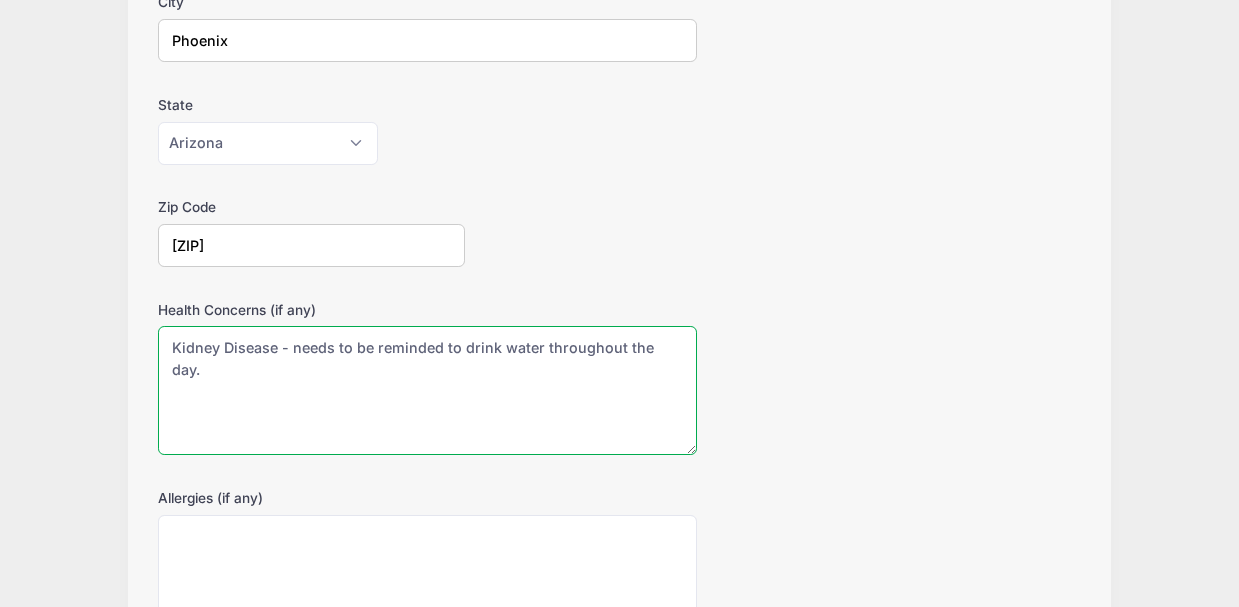 type on "Kidney Disease - needs to be reminded to drink water throughout the day." 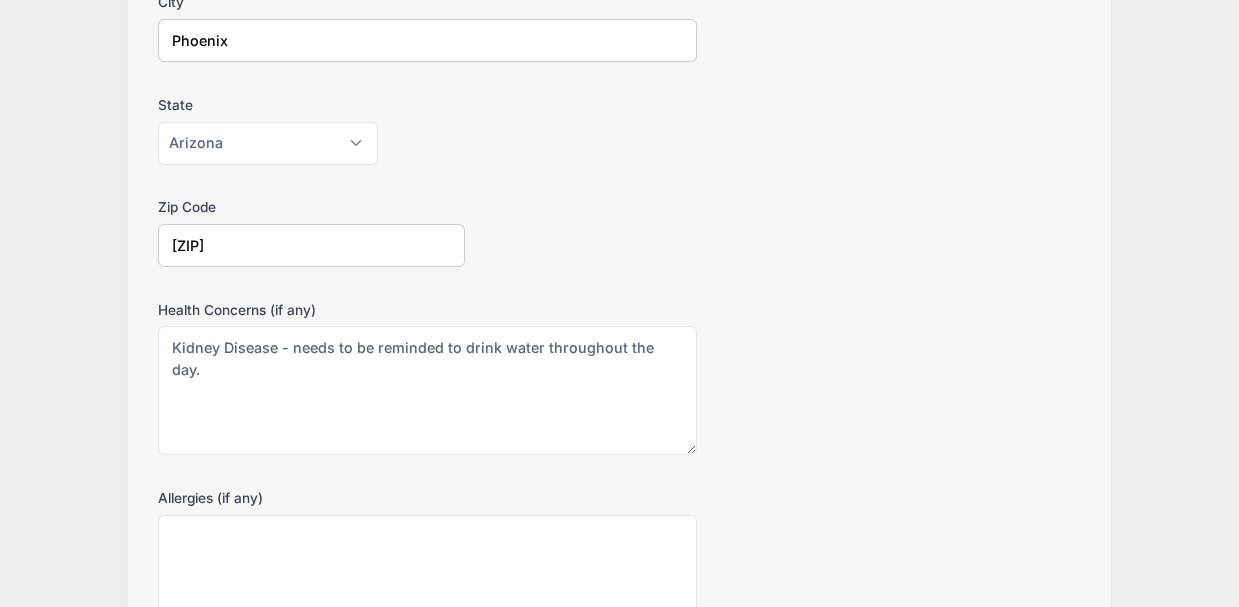 click on "[BRAND] Cheer Camps
Fall 2025 Cheer Clinic (8 AM - 4 PM) Ages 5 - 13 from 08/16 to 08/16/2025
Exit
Step  2 /7
Step 1
Step 2
Step 3
Policies
Summary" at bounding box center [619, 170] 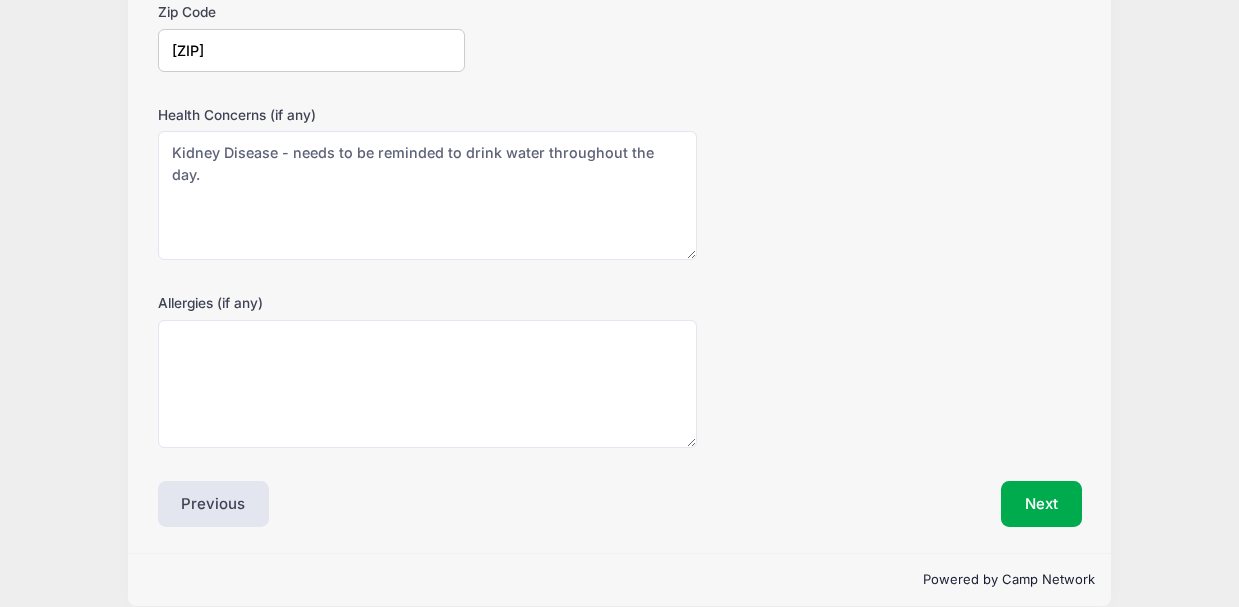 scroll, scrollTop: 686, scrollLeft: 0, axis: vertical 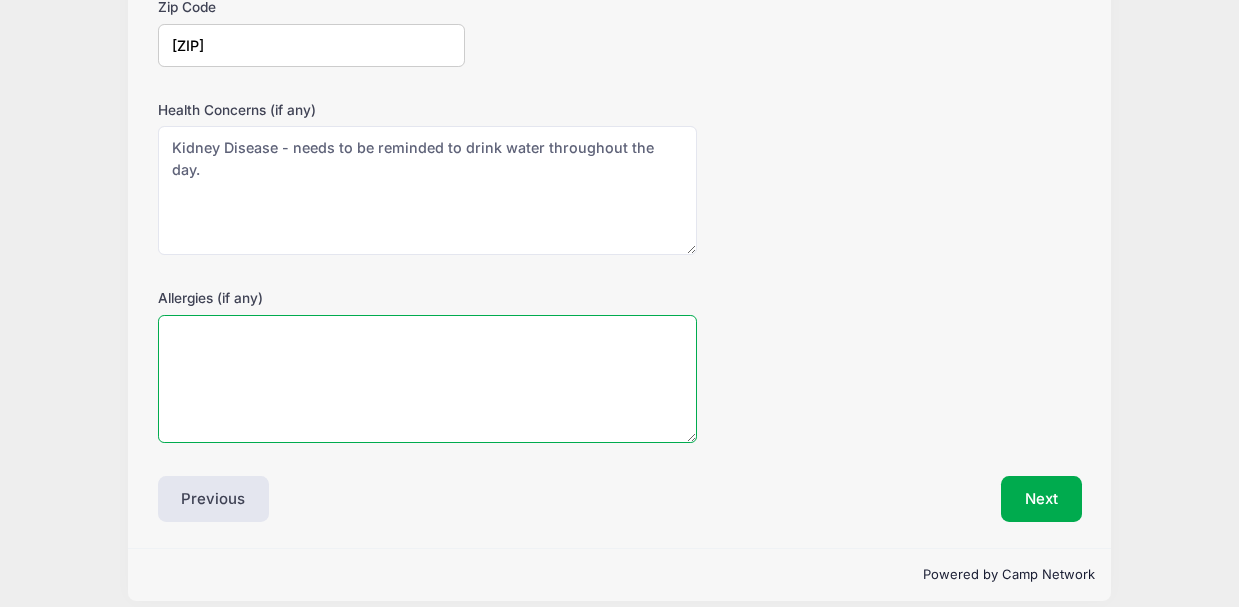 click on "Allergies (if any)" at bounding box center [427, 379] 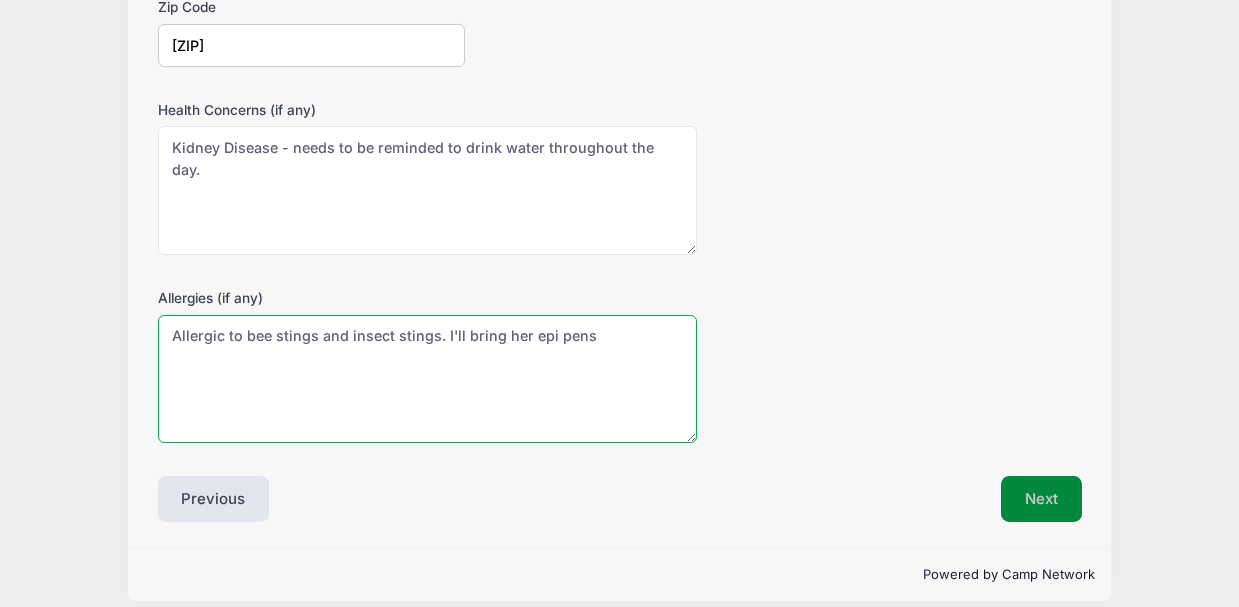 type on "Allergic to bee stings and insect stings. I'll bring her epi pens" 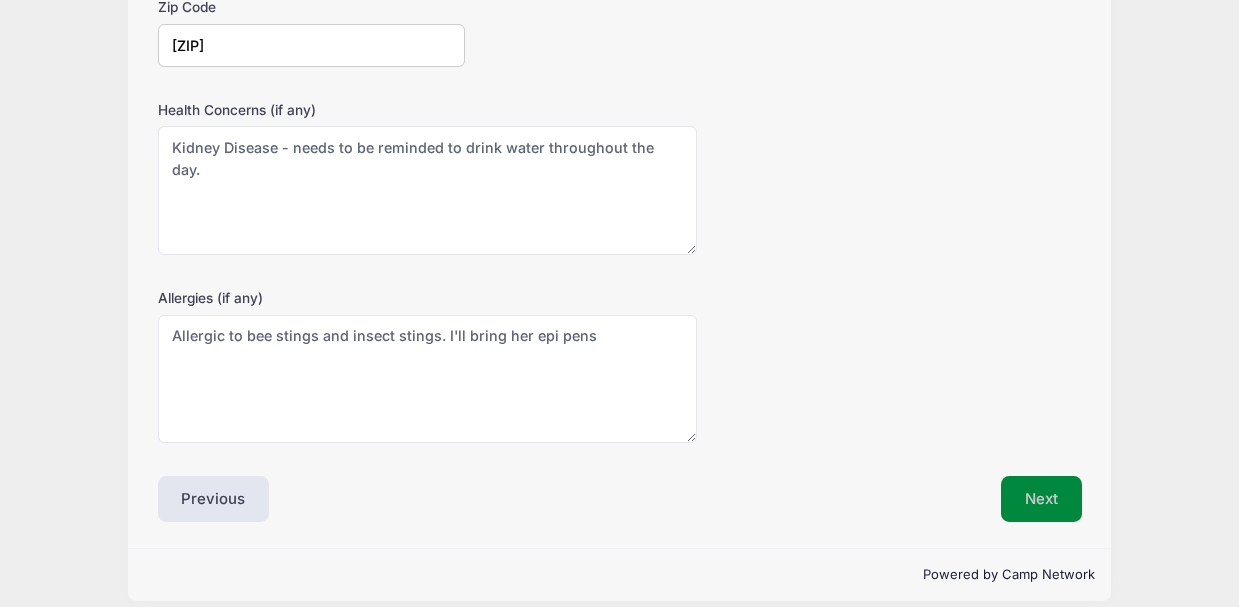 click on "Next" at bounding box center (1041, 499) 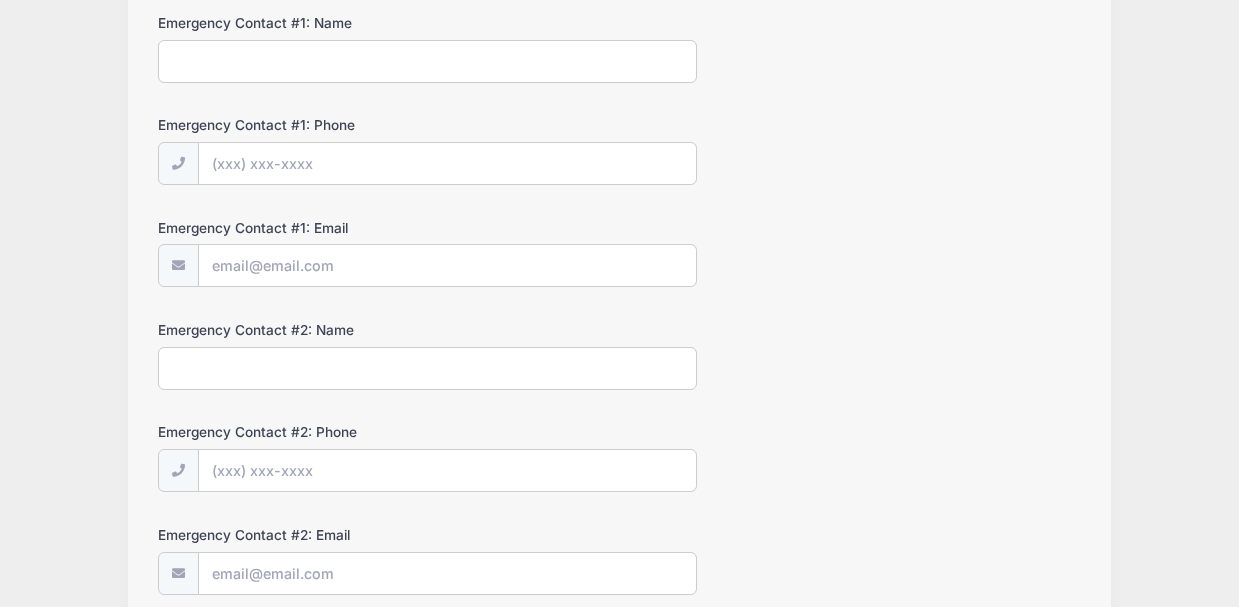 scroll, scrollTop: 99, scrollLeft: 0, axis: vertical 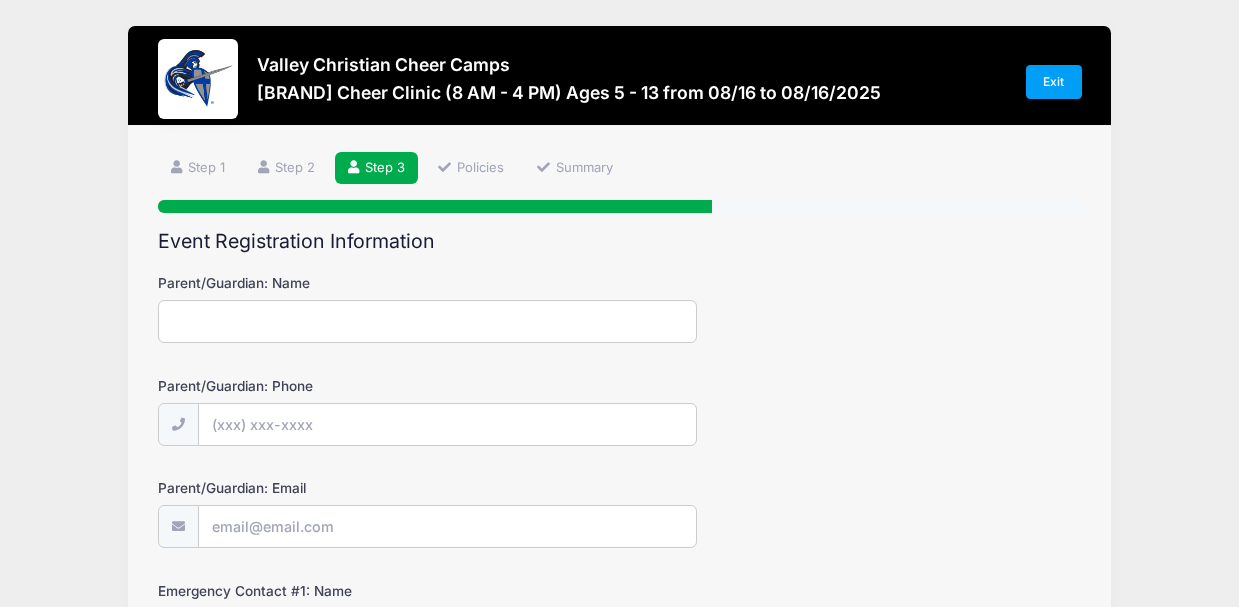 click on "Parent/Guardian: Name" at bounding box center [427, 321] 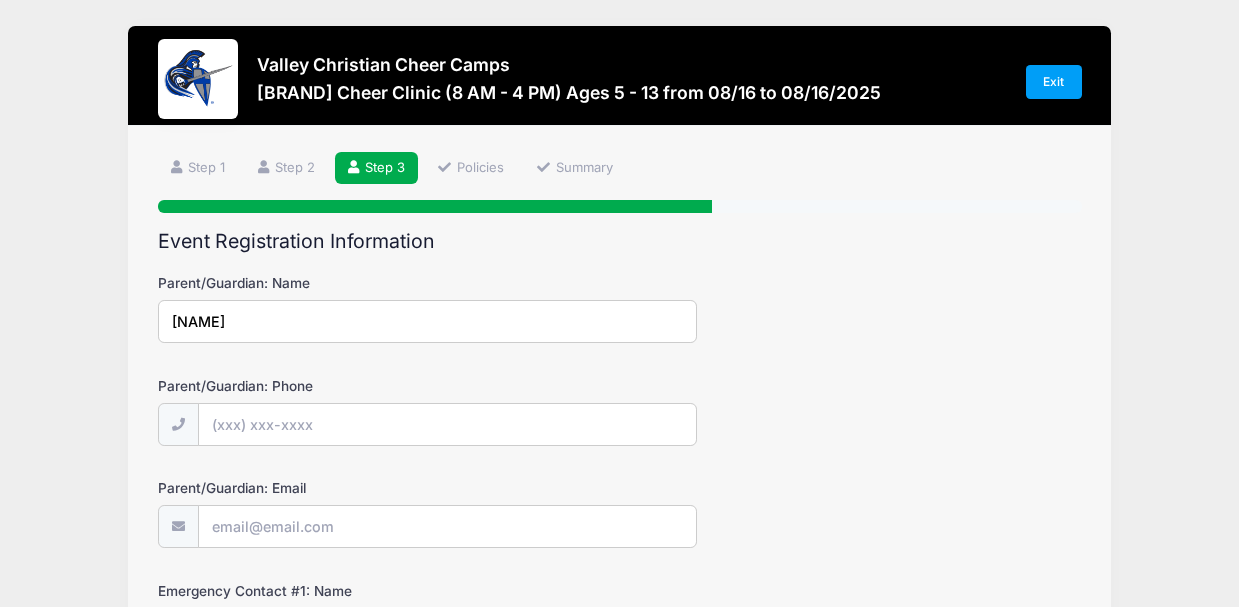 type on "[NAME]" 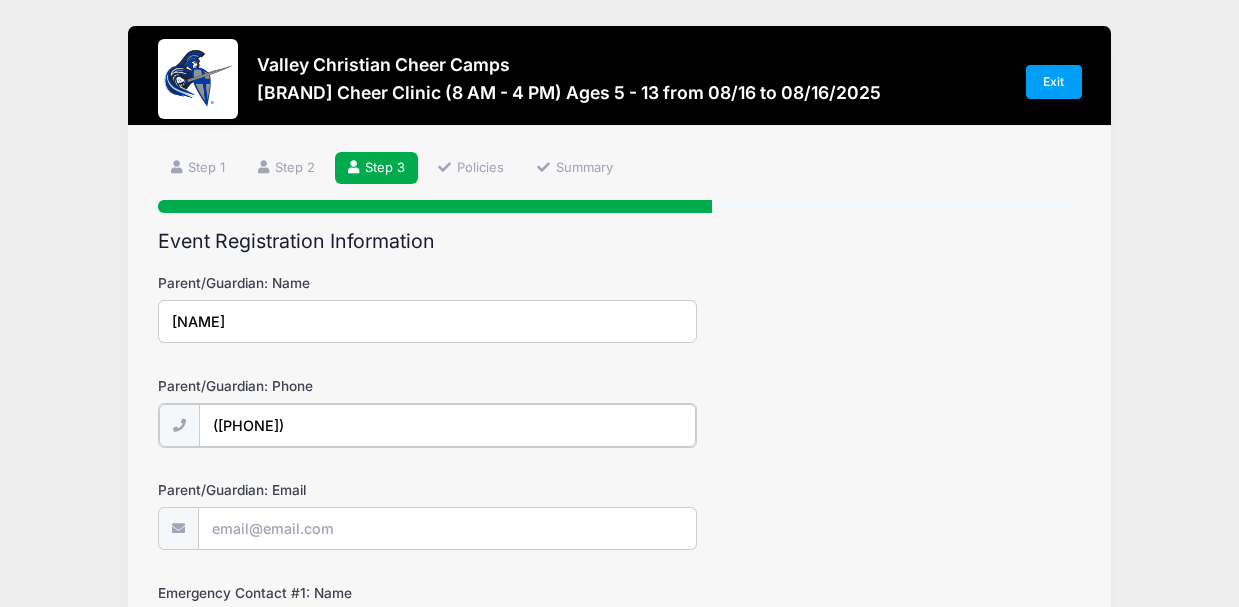 type on "([PHONE])" 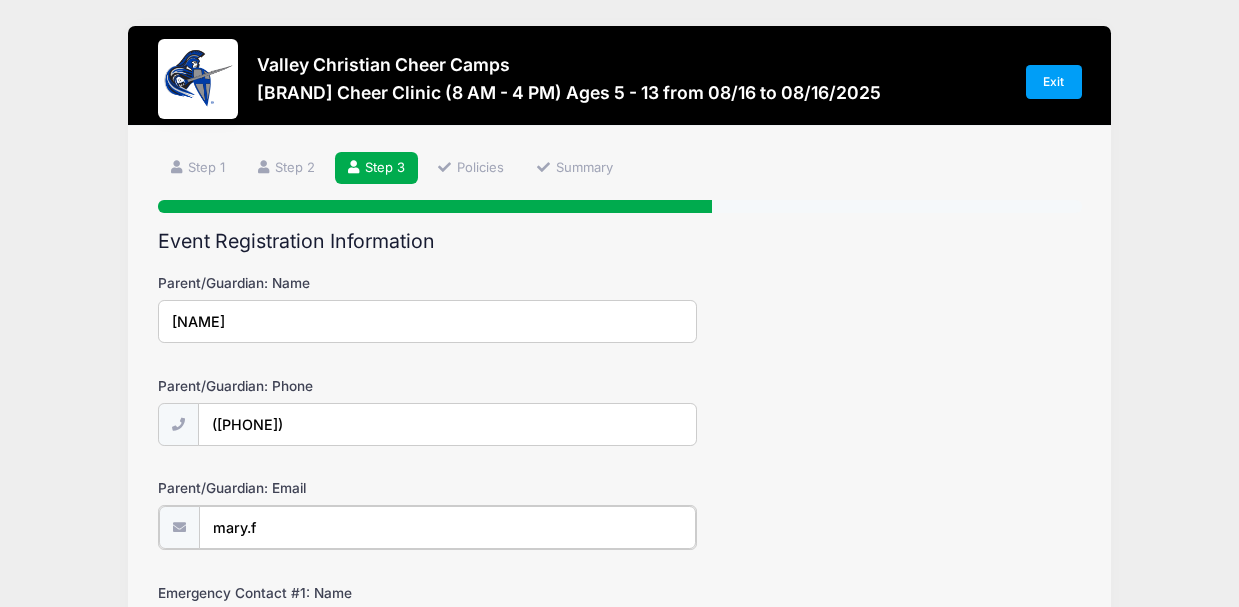type on "mary.forwardmotion@example.com" 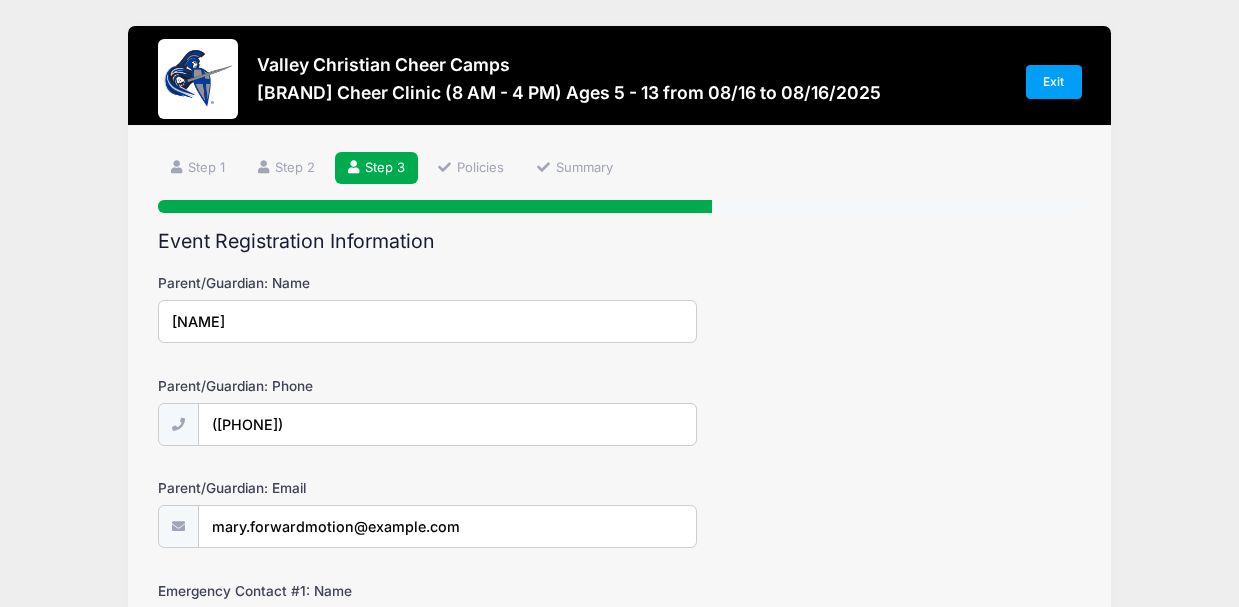 click on "Parent/Guardian: Phone
([PHONE])" at bounding box center (620, 411) 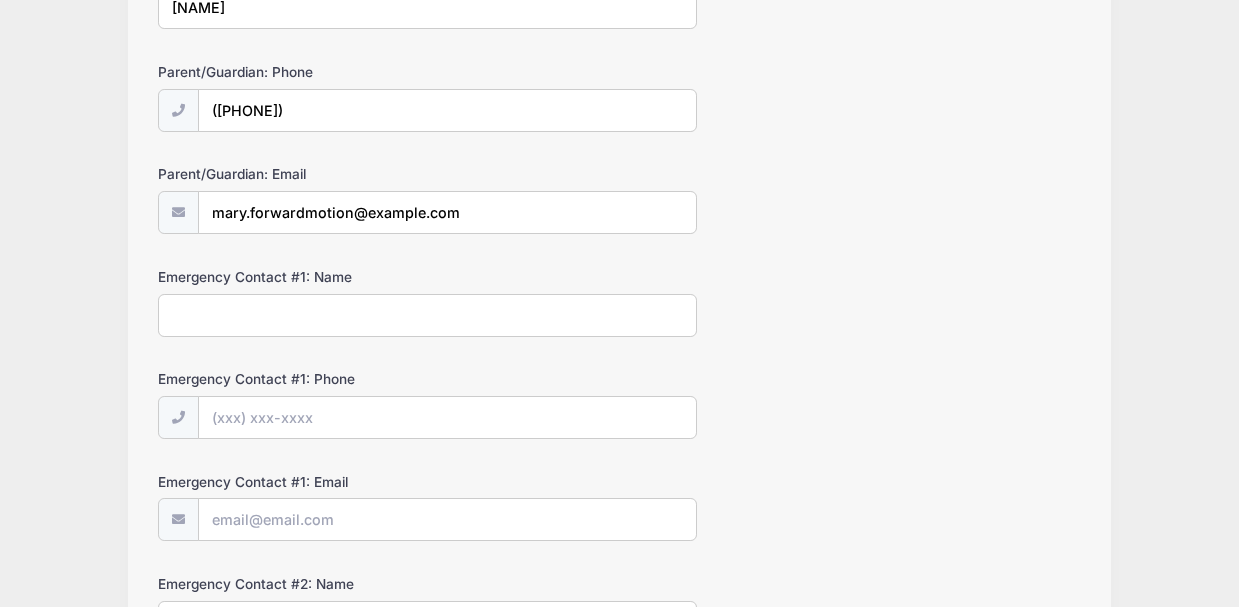 scroll, scrollTop: 320, scrollLeft: 0, axis: vertical 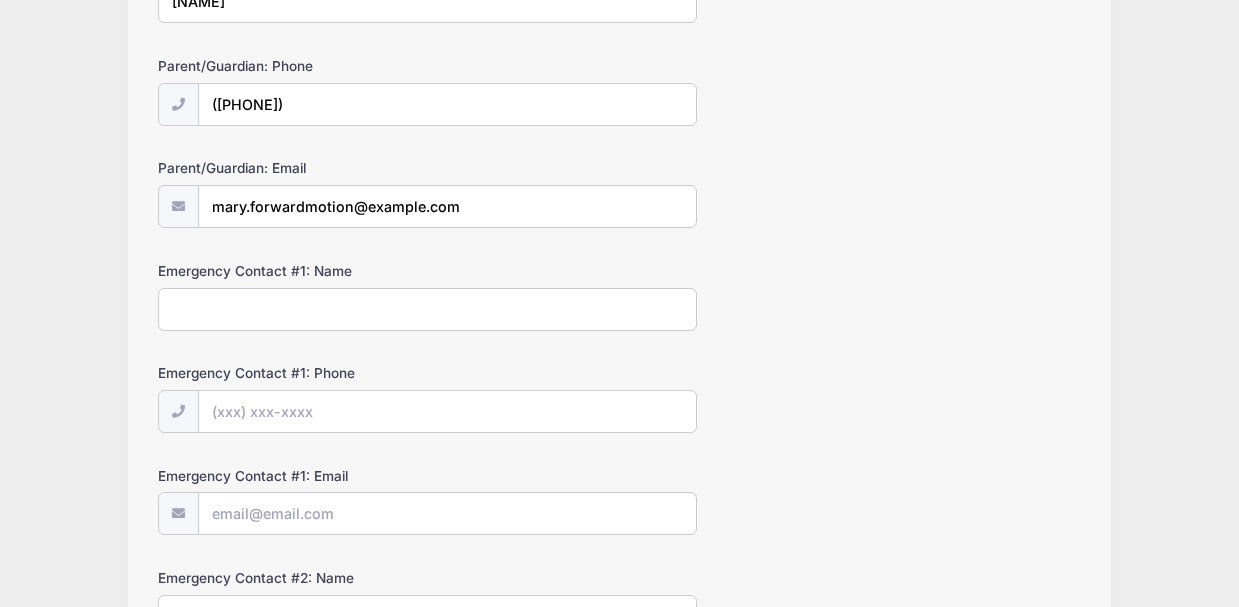 click on "Emergency Contact #1: Name" at bounding box center (427, 309) 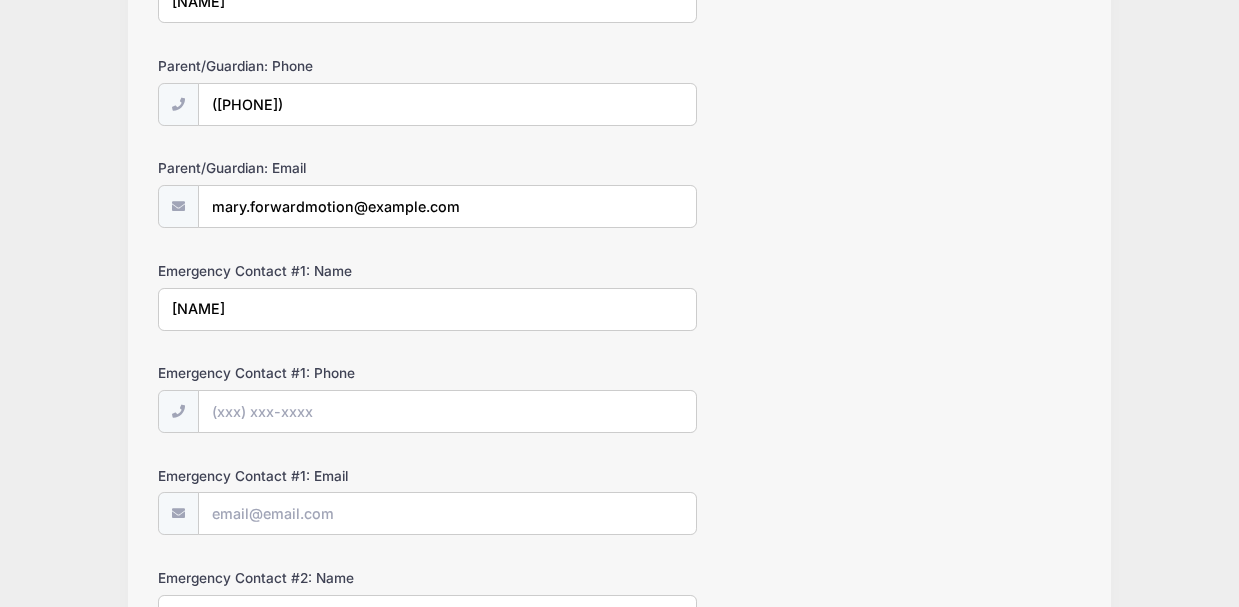 drag, startPoint x: 288, startPoint y: 305, endPoint x: 79, endPoint y: 307, distance: 209.00957 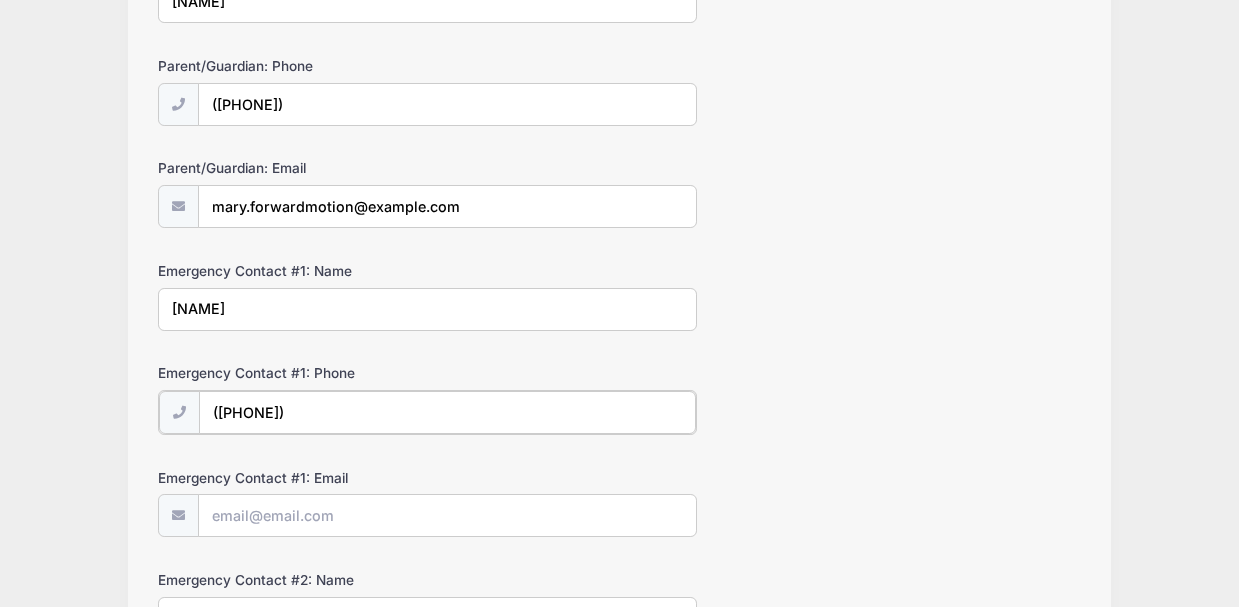 type on "([PHONE])" 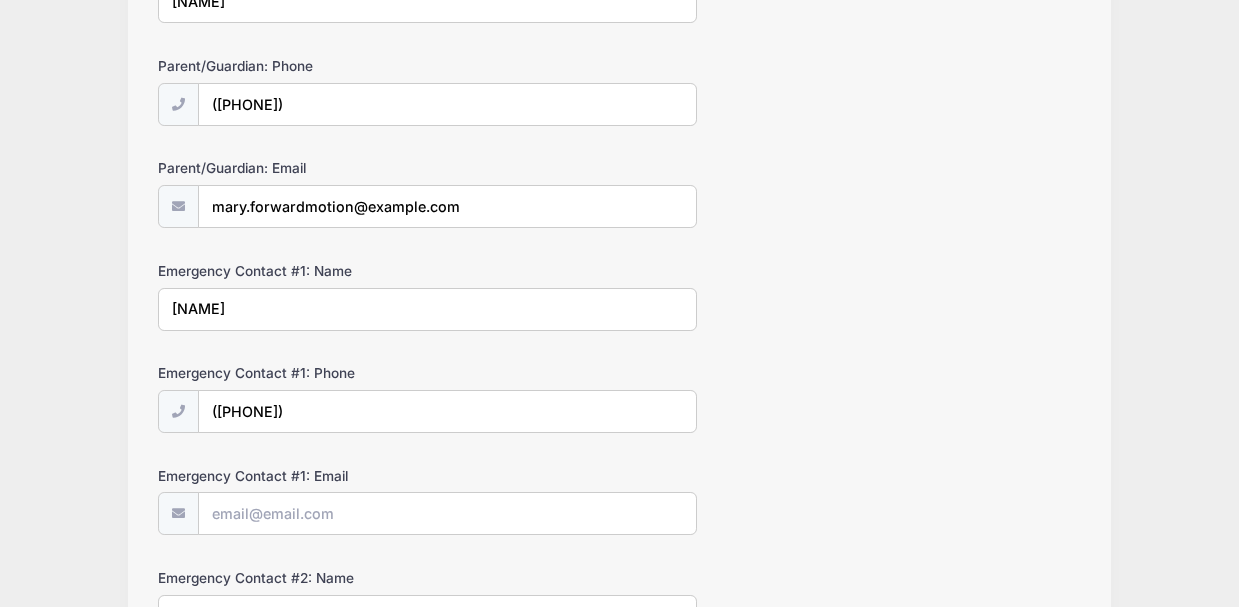 click on "[BRAND] Cheer Camps
Fall 2025 Cheer Clinic (8 AM - 4 PM) Ages 5 - 13 from 08/16 to 08/16/2025
Exit
Step  3 /7
Step 1
Step 2
Step 3
Policies
Summary" at bounding box center [619, 394] 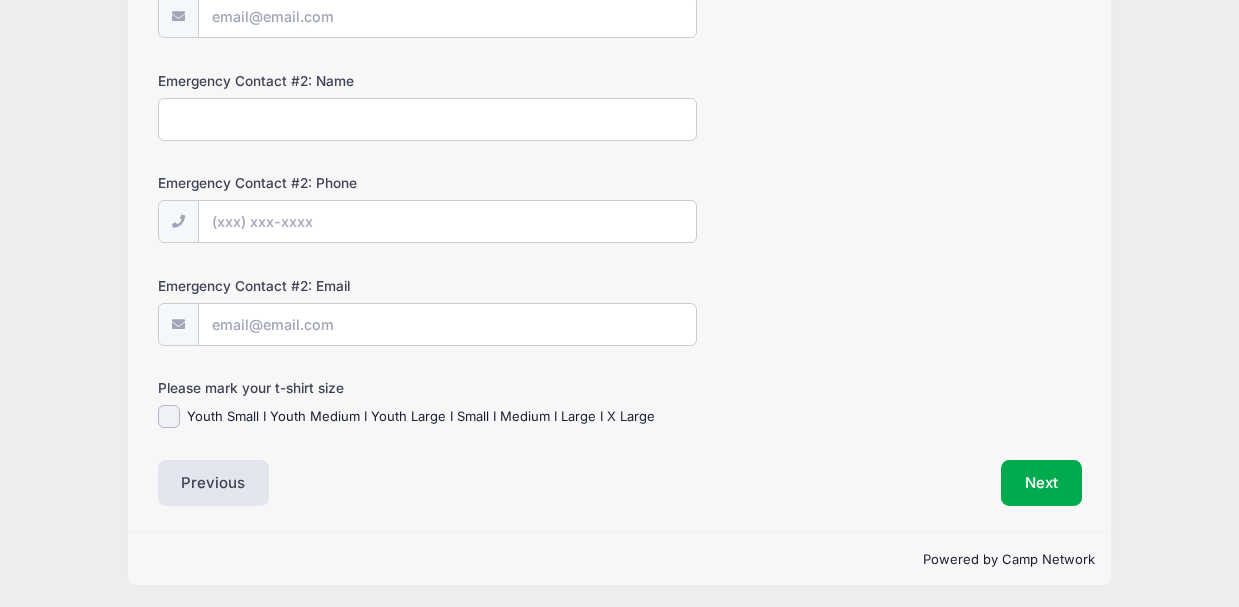 scroll, scrollTop: 821, scrollLeft: 0, axis: vertical 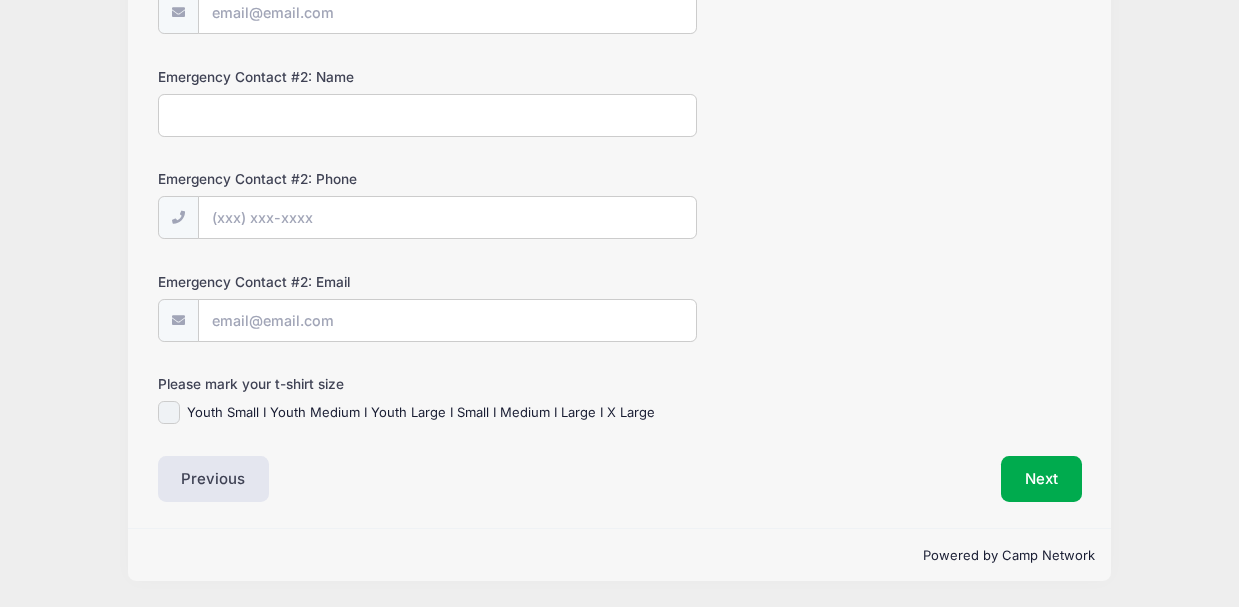 click on "Youth Small I Youth Medium I Youth Large I Small I Medium I Large I X Large" at bounding box center (169, 412) 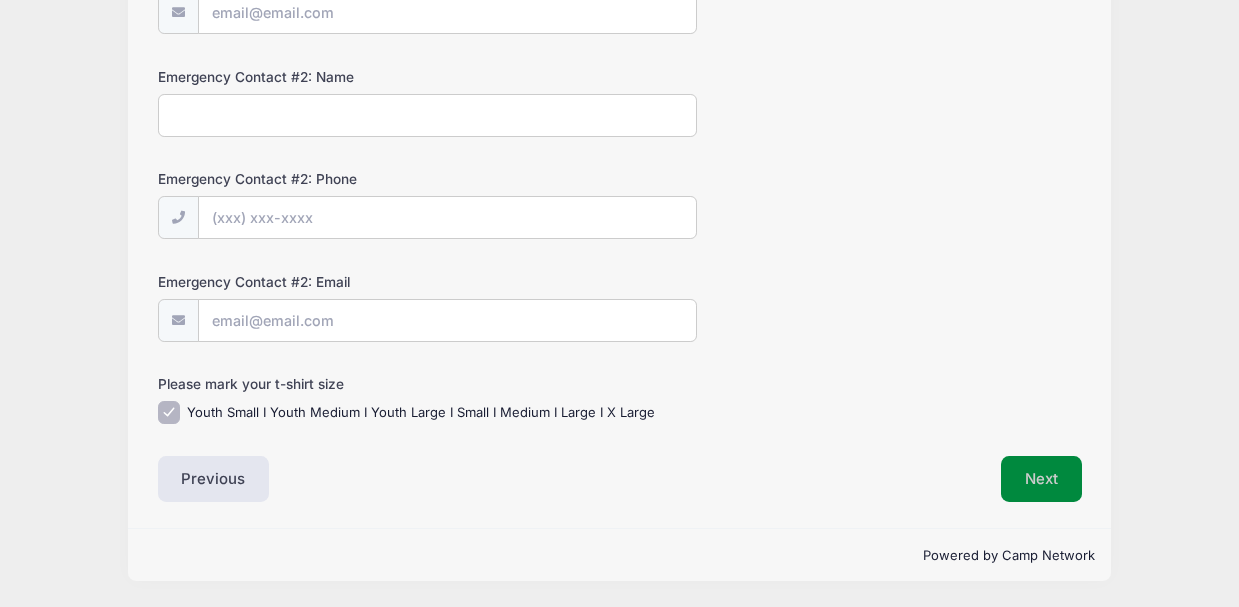 click on "Next" at bounding box center [1041, 479] 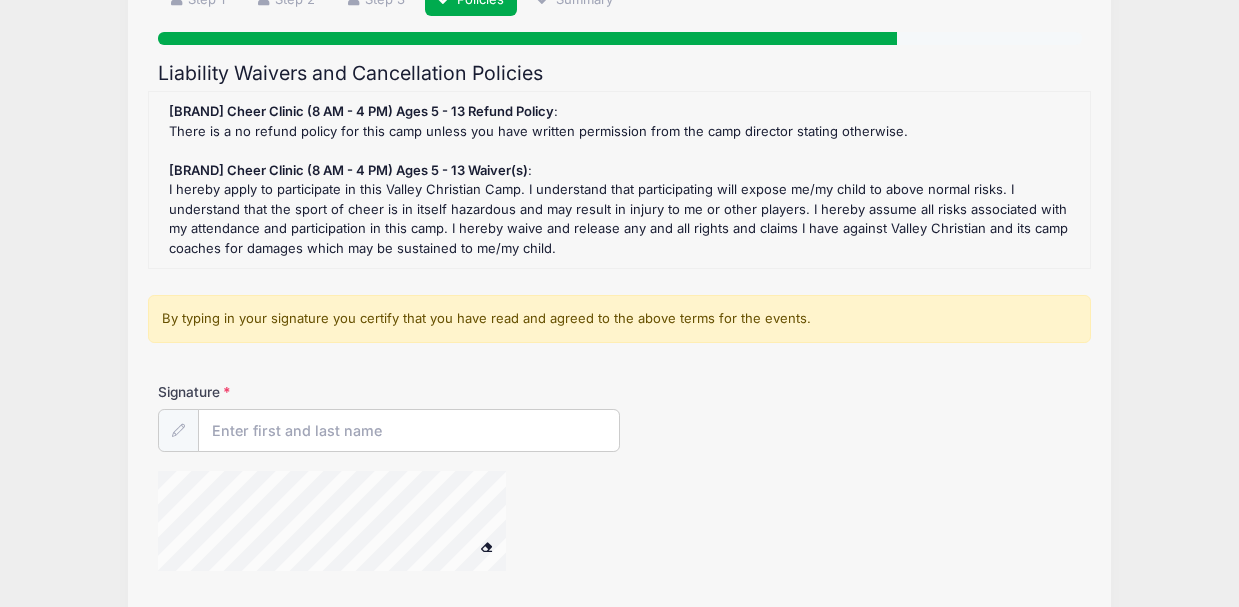 scroll, scrollTop: 0, scrollLeft: 0, axis: both 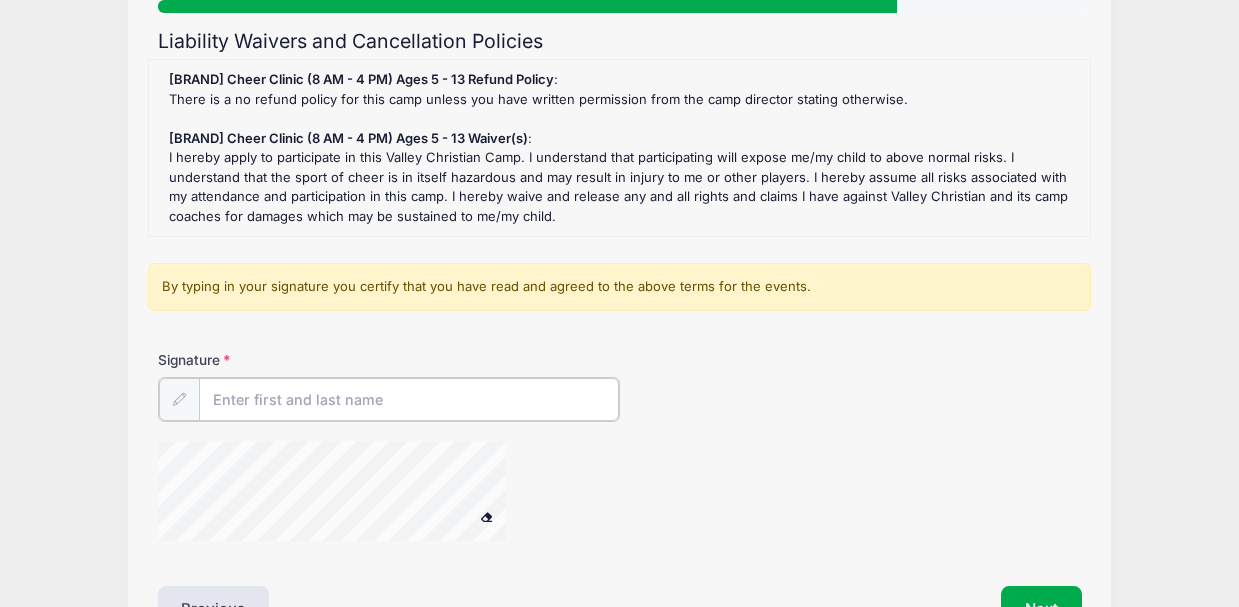 click on "Signature" at bounding box center (409, 399) 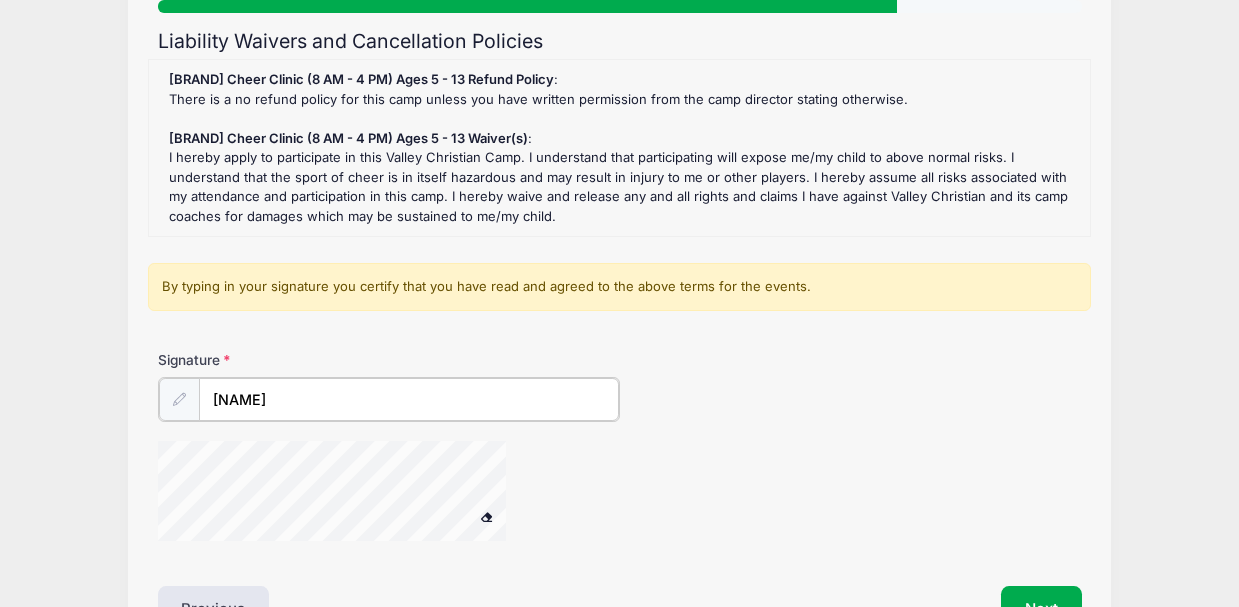 type on "[NAME]" 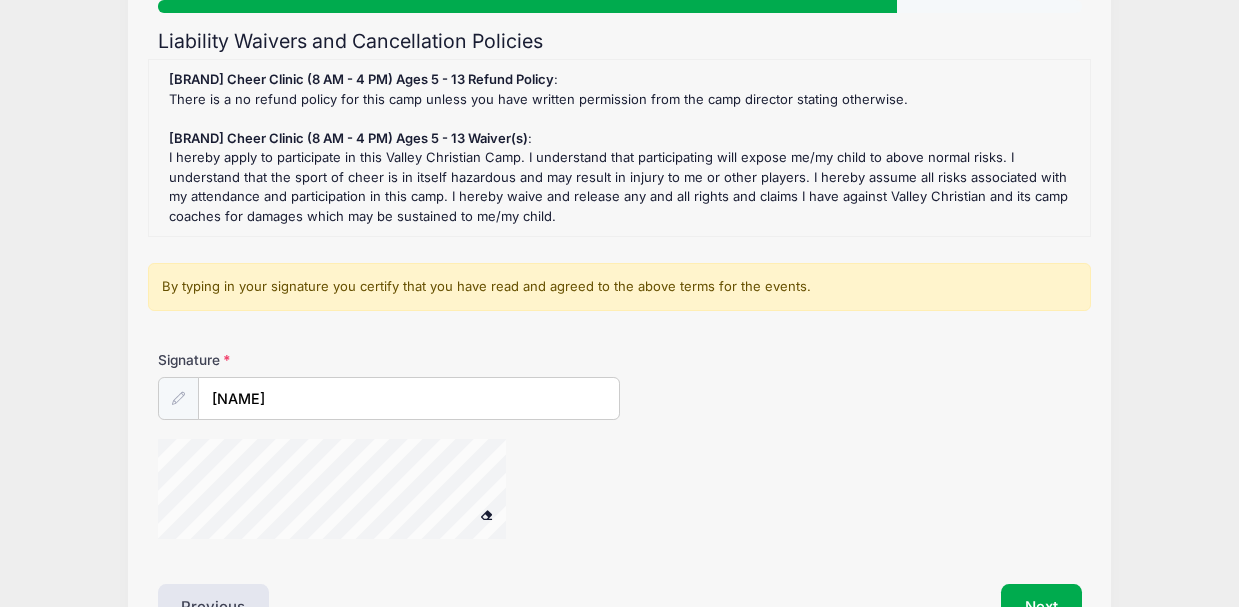 type 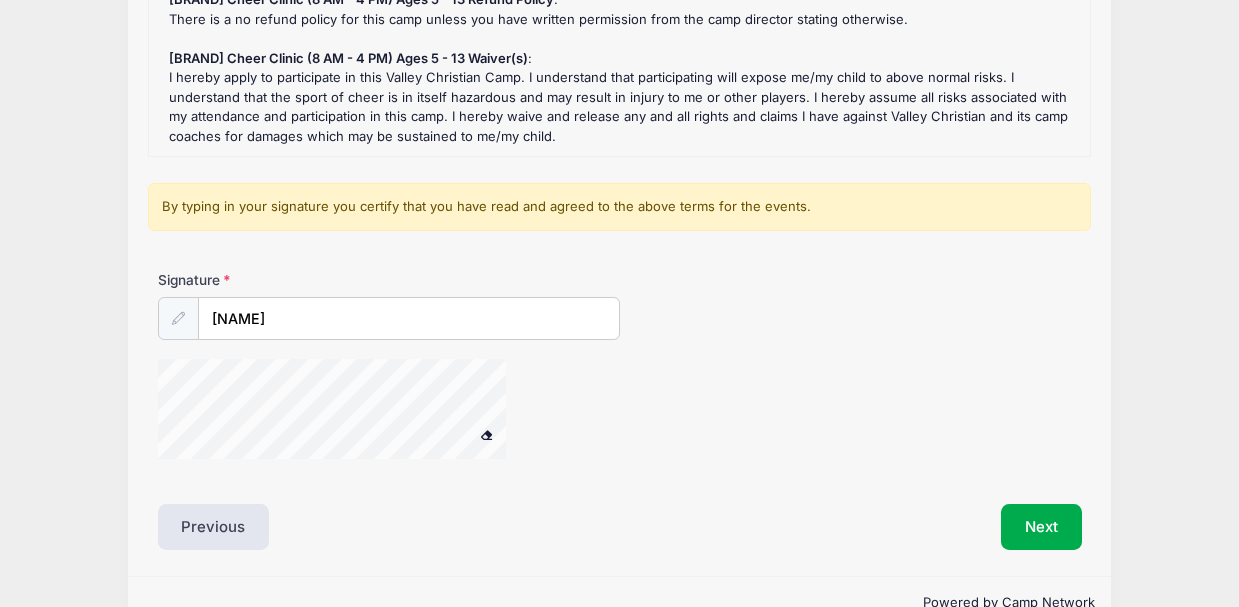scroll, scrollTop: 320, scrollLeft: 0, axis: vertical 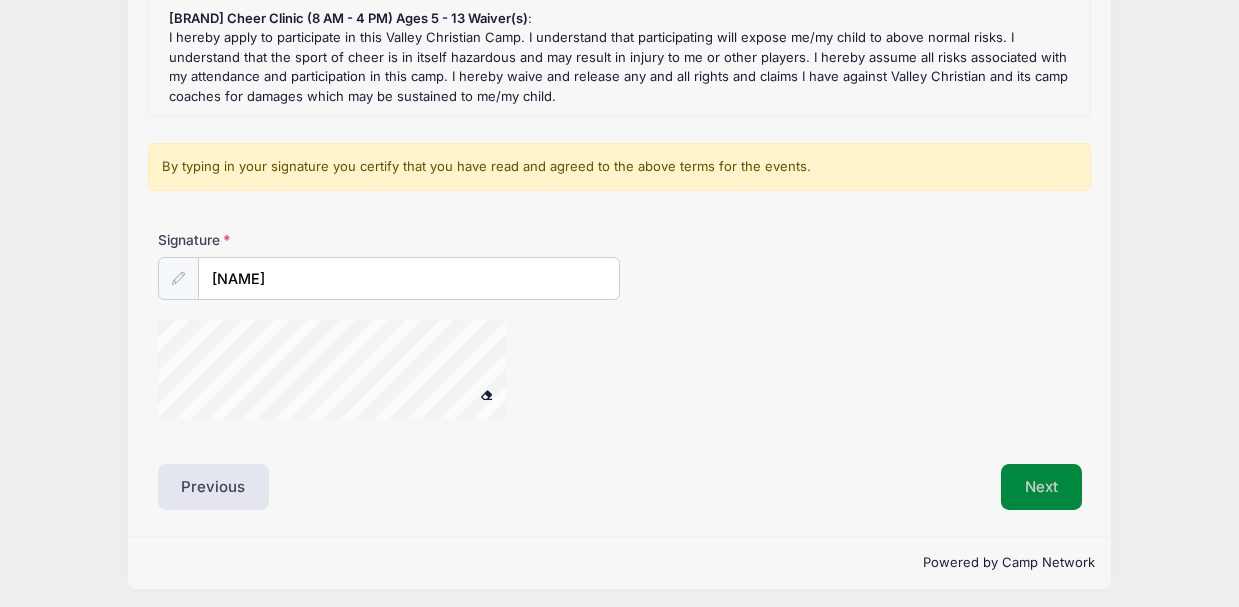 click on "Next" at bounding box center (1041, 487) 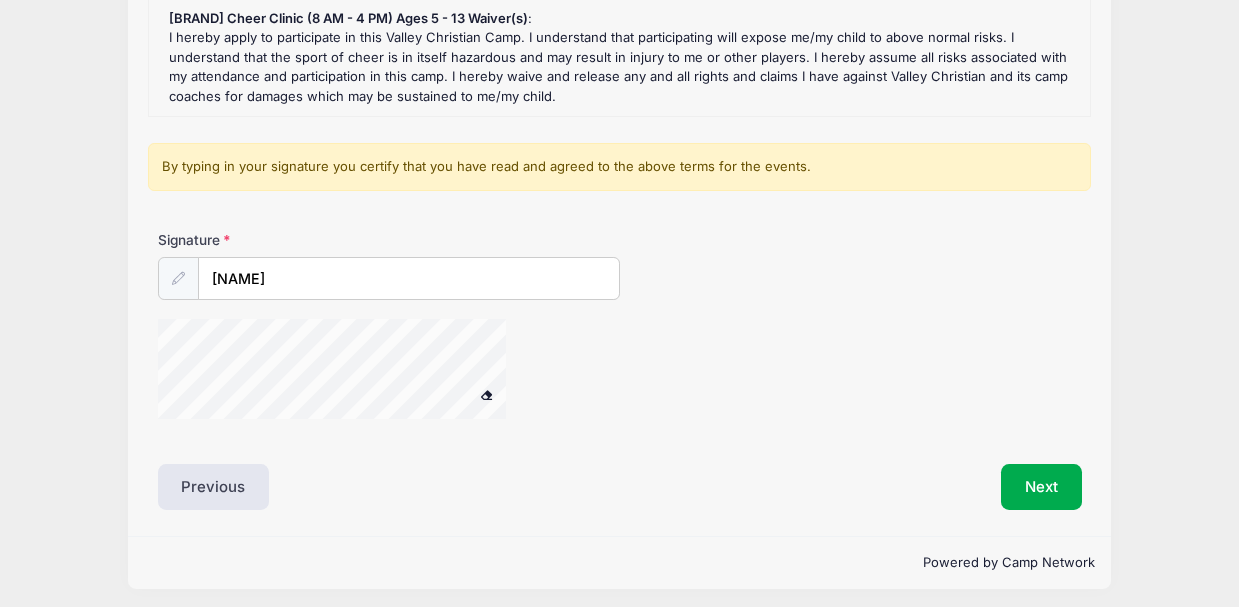 click at bounding box center (358, 372) 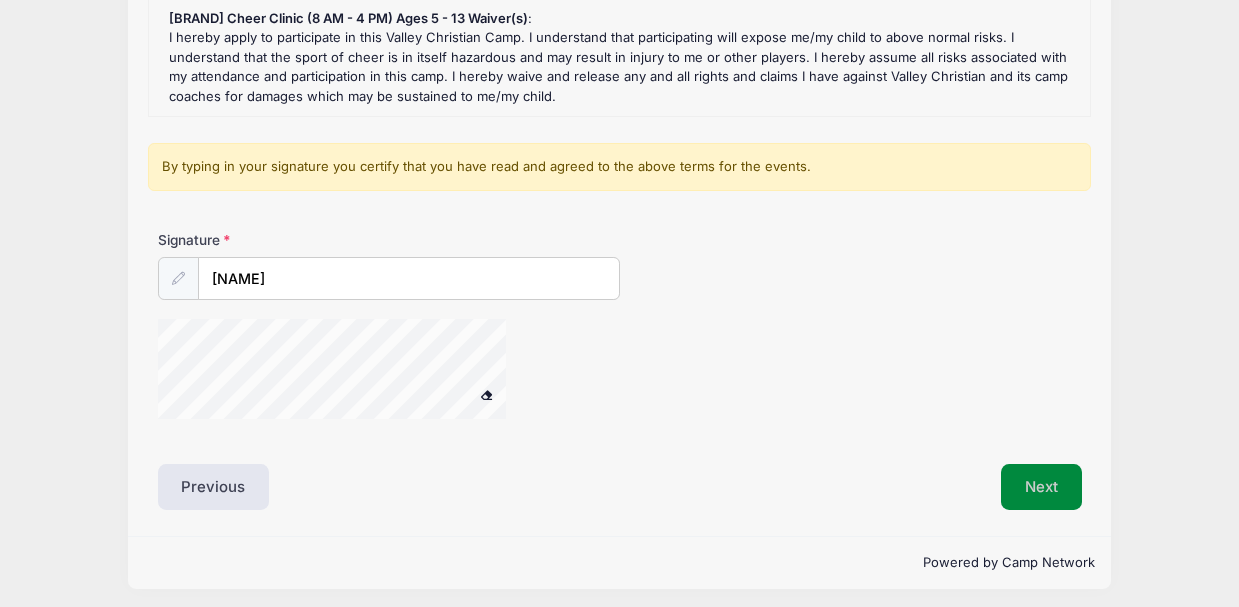 click on "Next" at bounding box center (1041, 487) 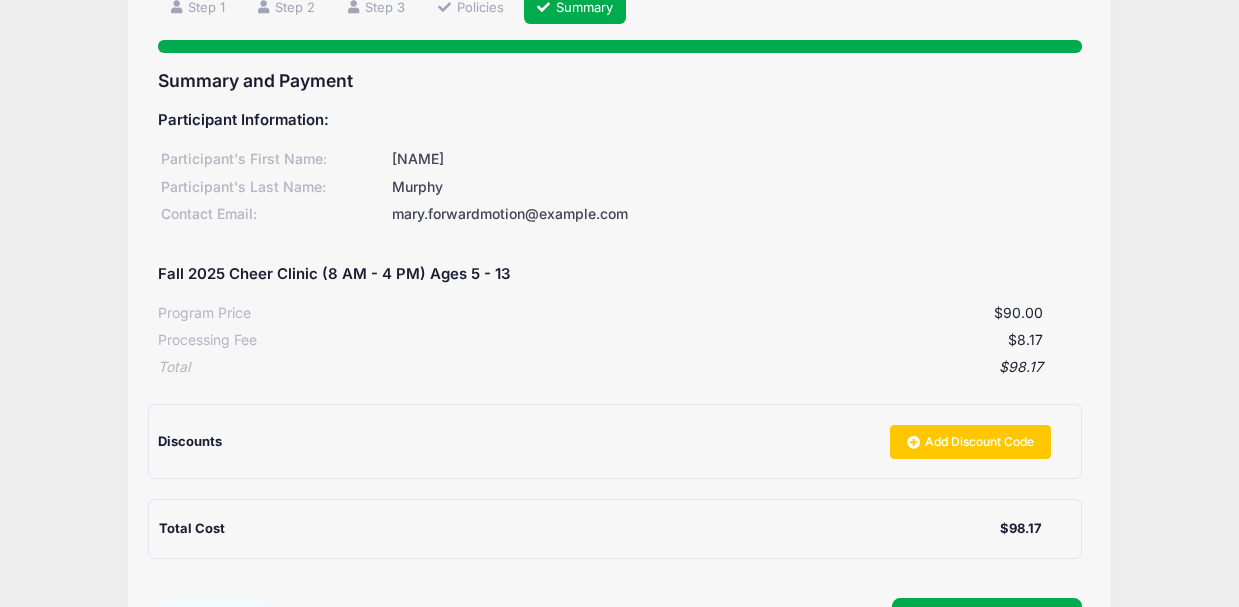 scroll, scrollTop: 0, scrollLeft: 0, axis: both 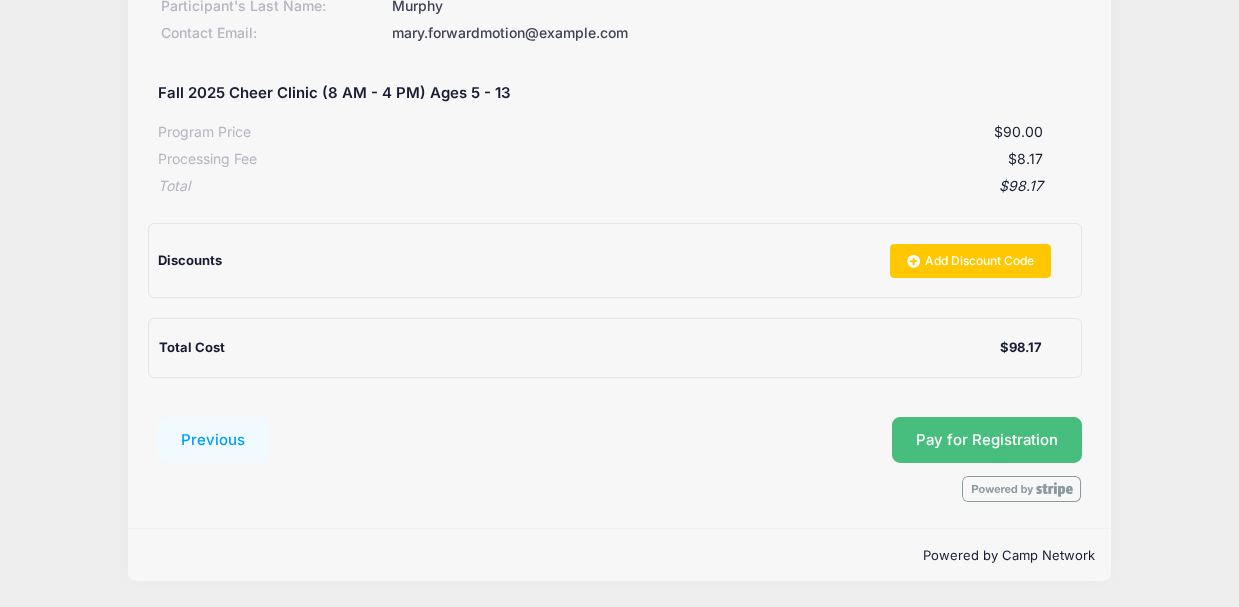 click on "Pay for Registration" at bounding box center [987, 440] 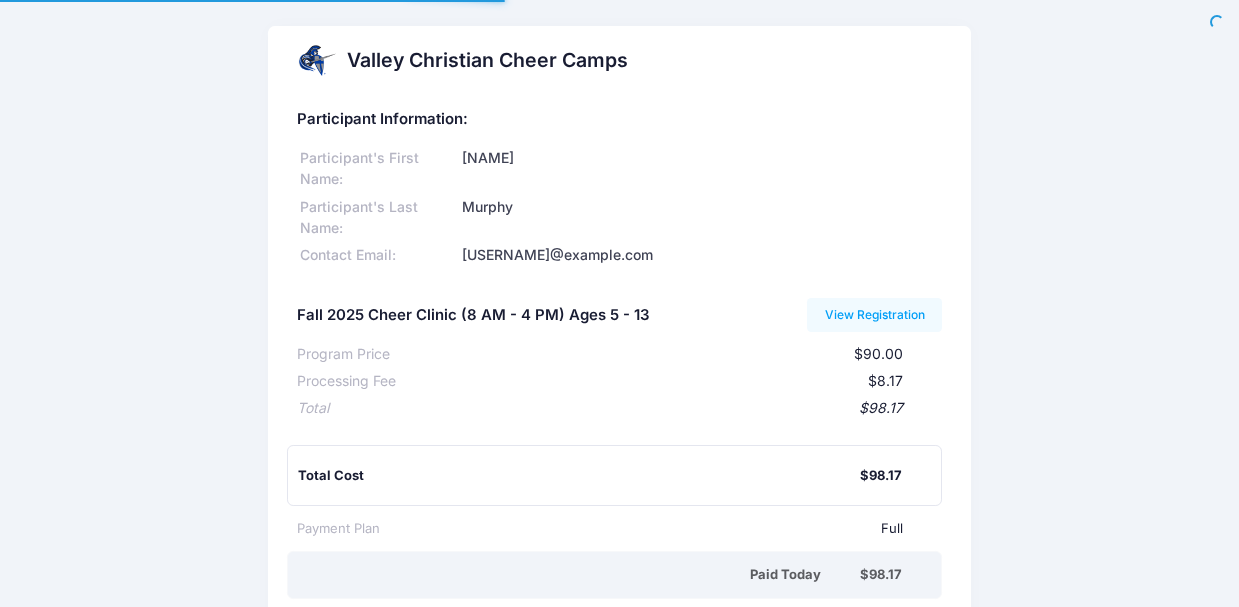 scroll, scrollTop: 0, scrollLeft: 0, axis: both 